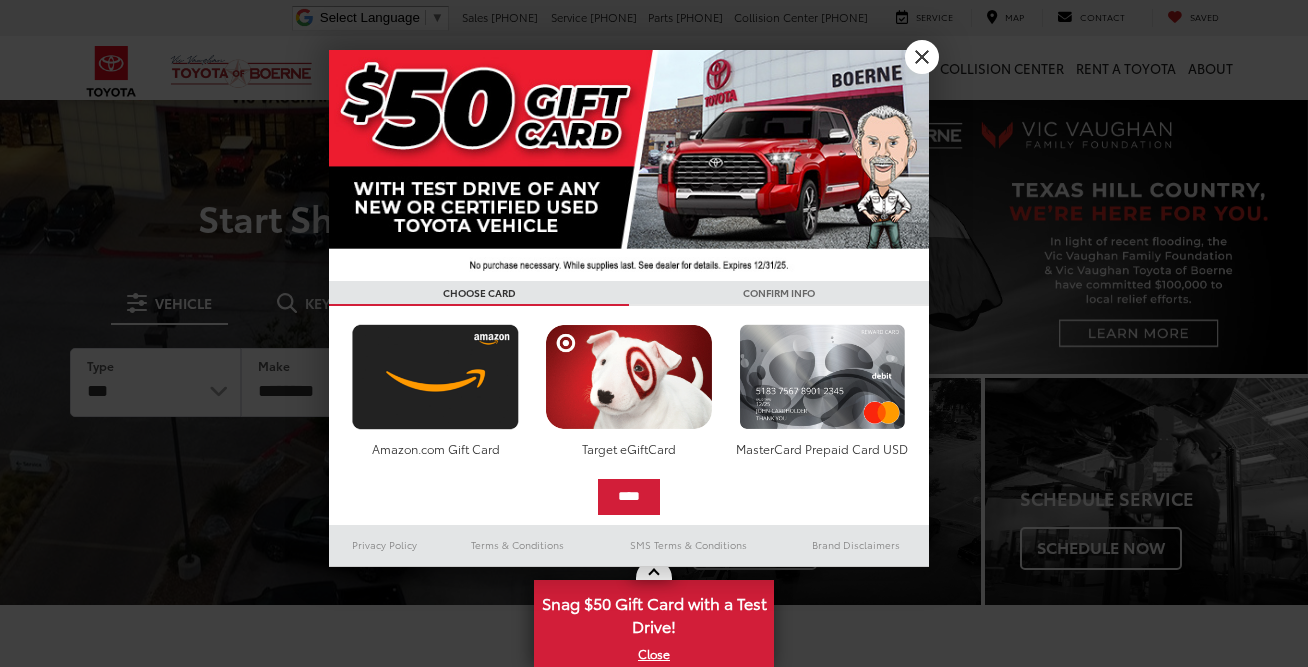 scroll, scrollTop: 0, scrollLeft: 0, axis: both 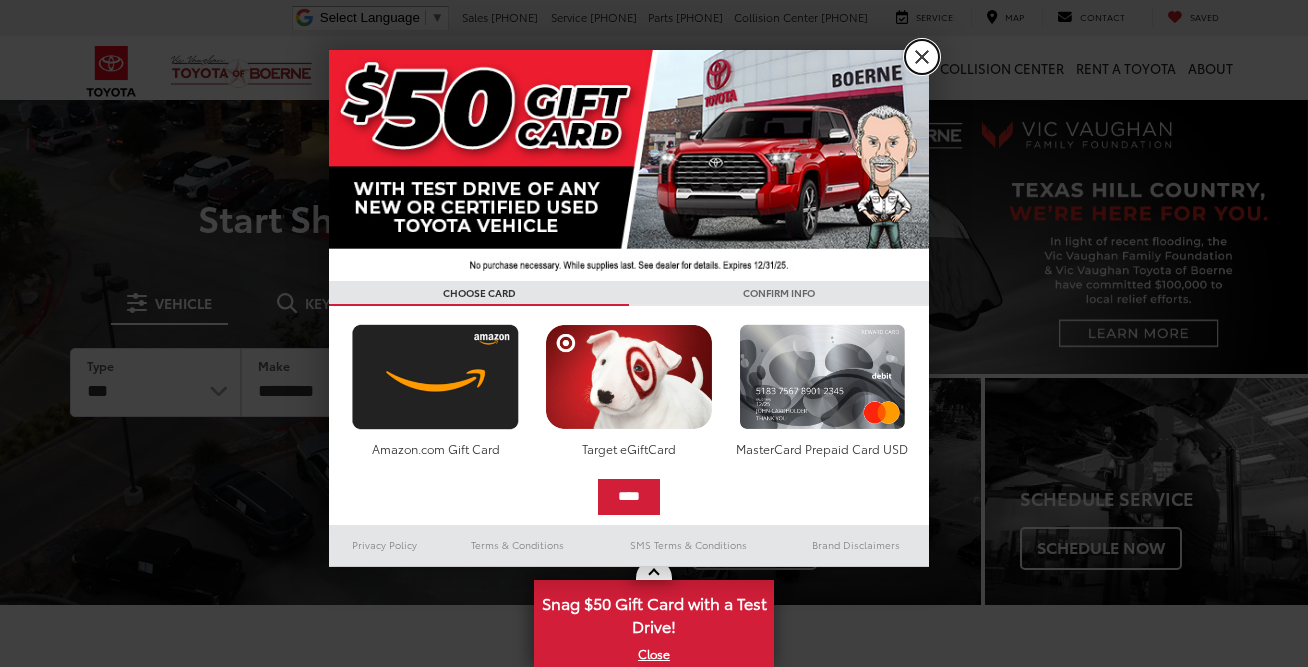 click on "X" at bounding box center (922, 57) 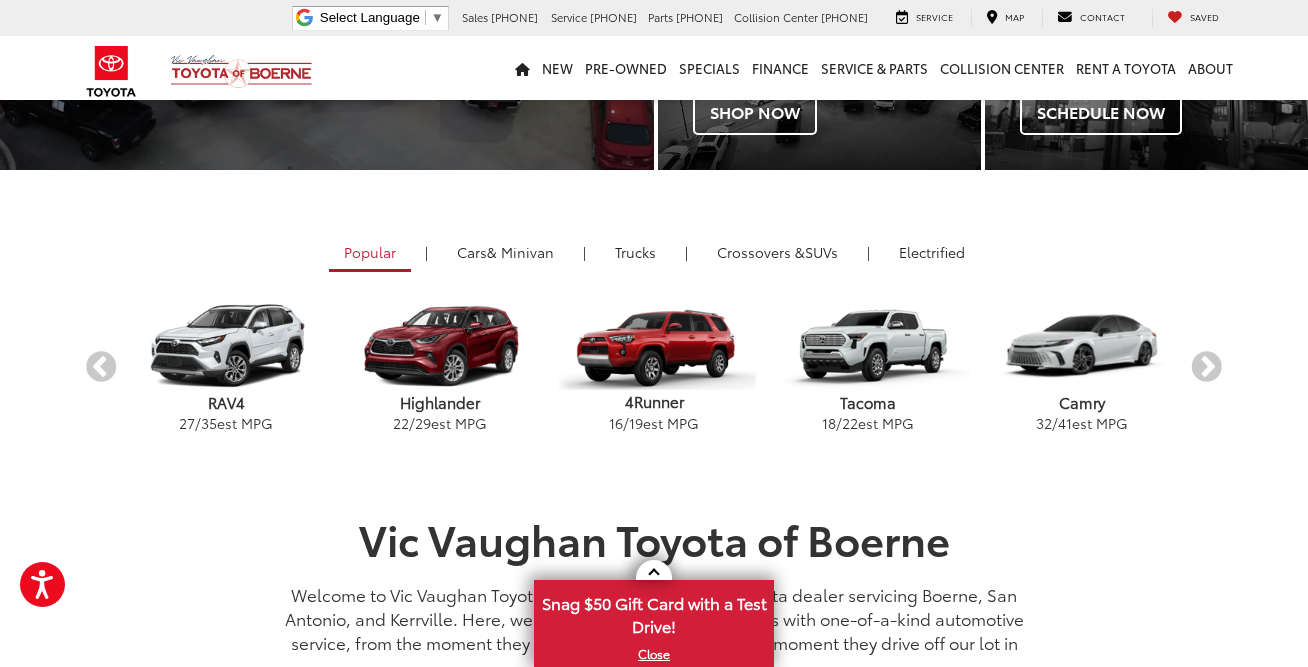 scroll, scrollTop: 440, scrollLeft: 0, axis: vertical 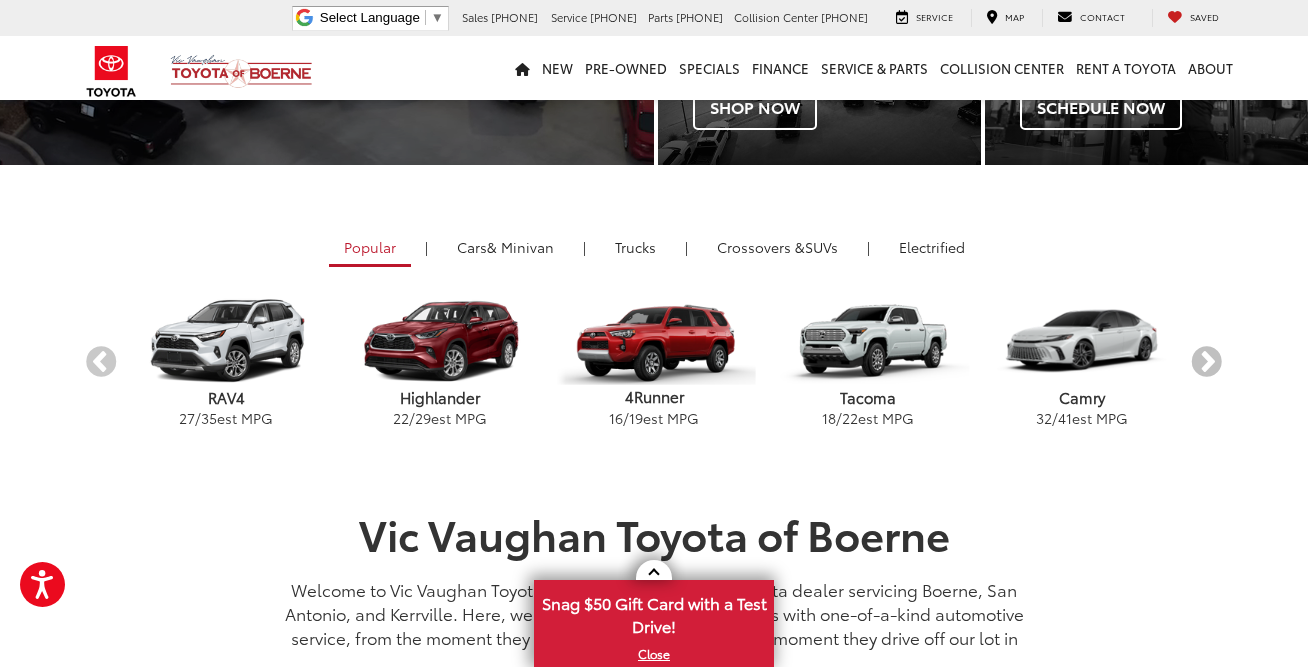 click on "Next" at bounding box center [1206, 362] 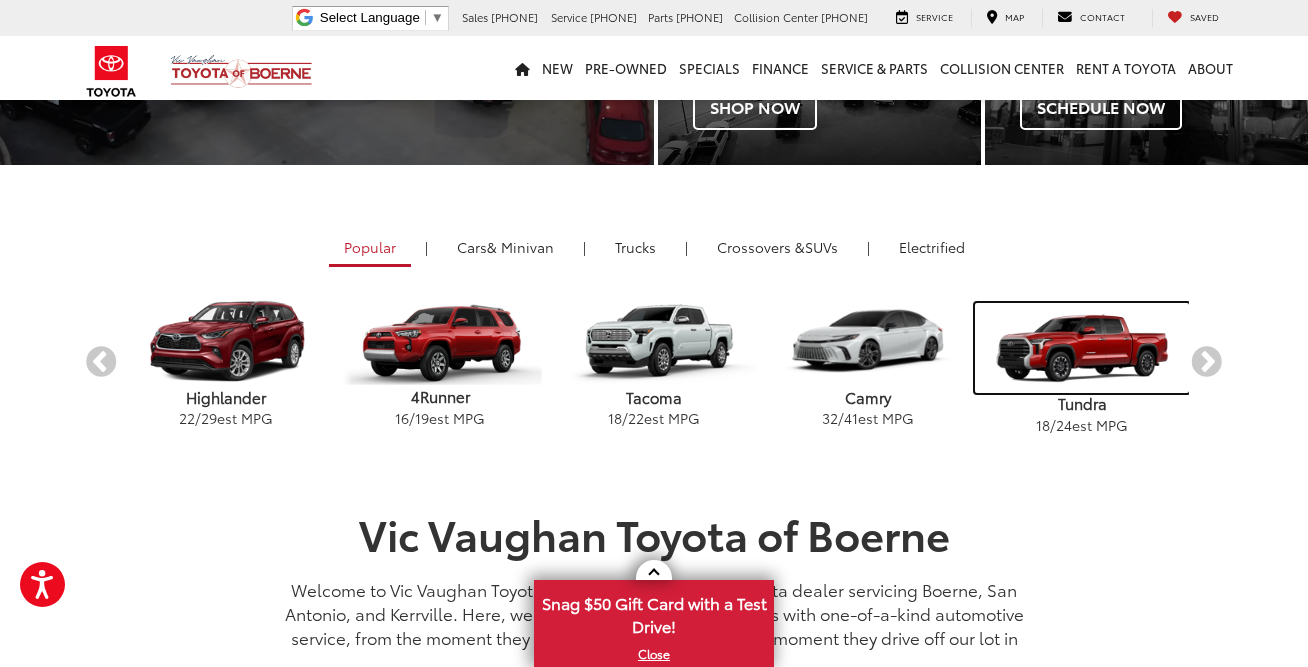 click at bounding box center (1082, 348) 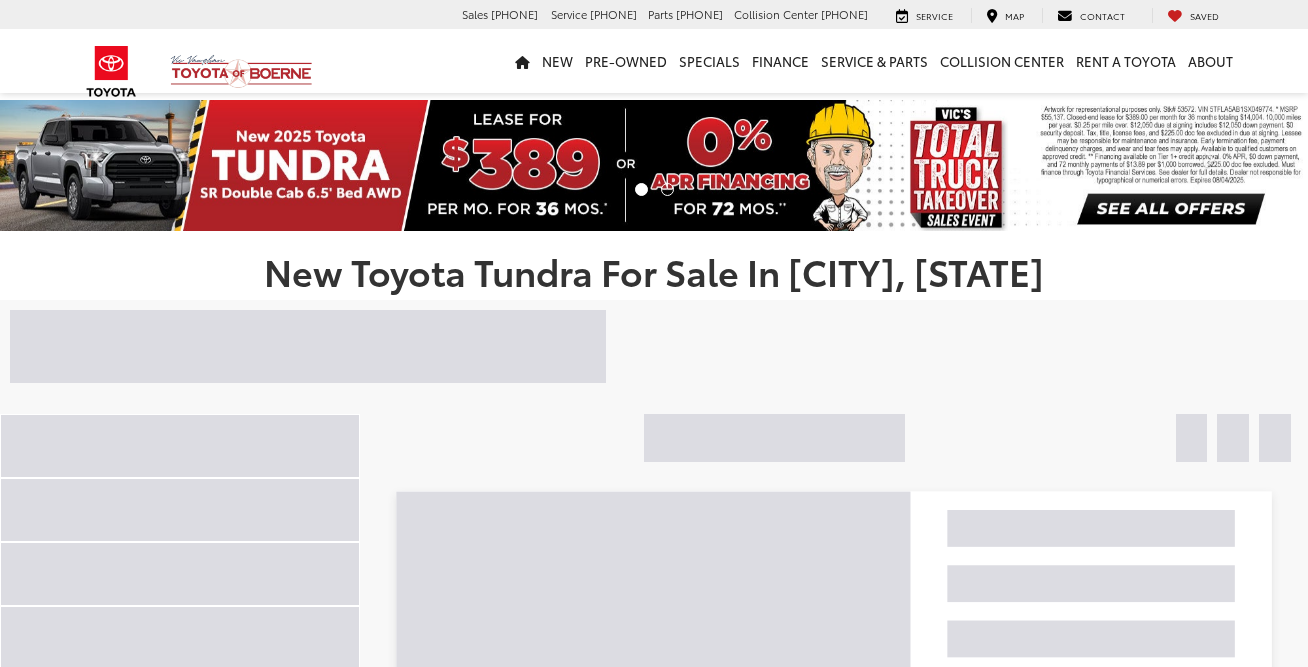 scroll, scrollTop: 0, scrollLeft: 0, axis: both 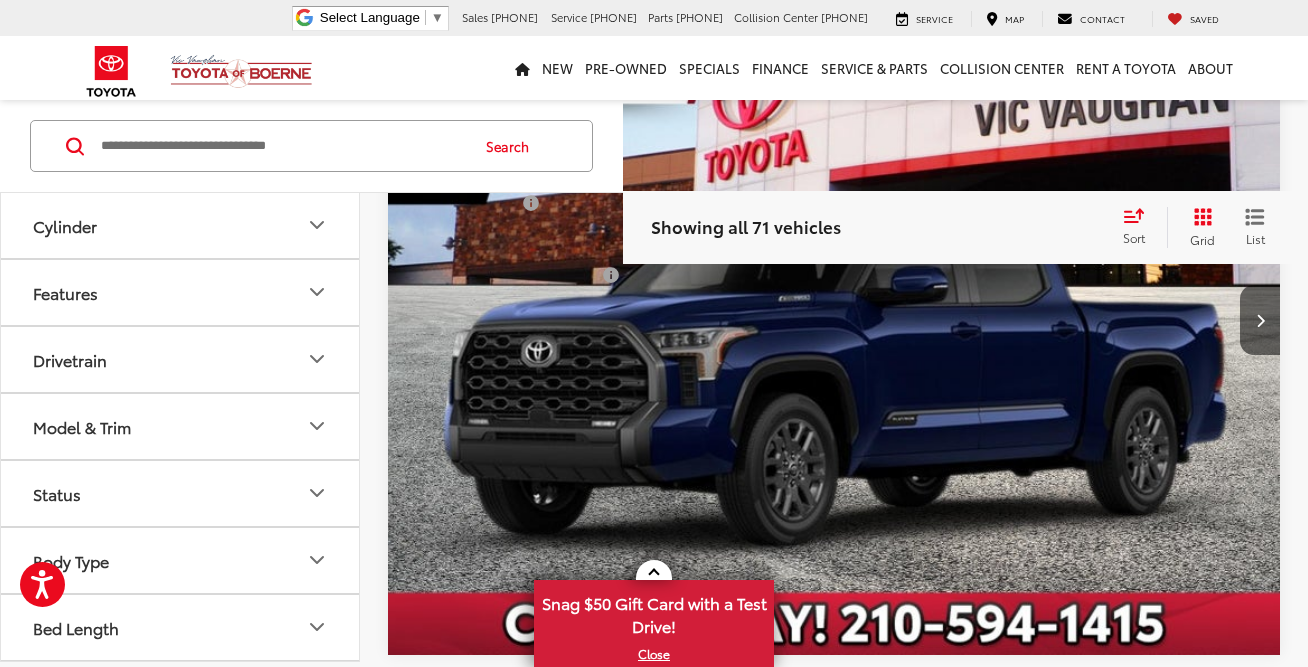 click 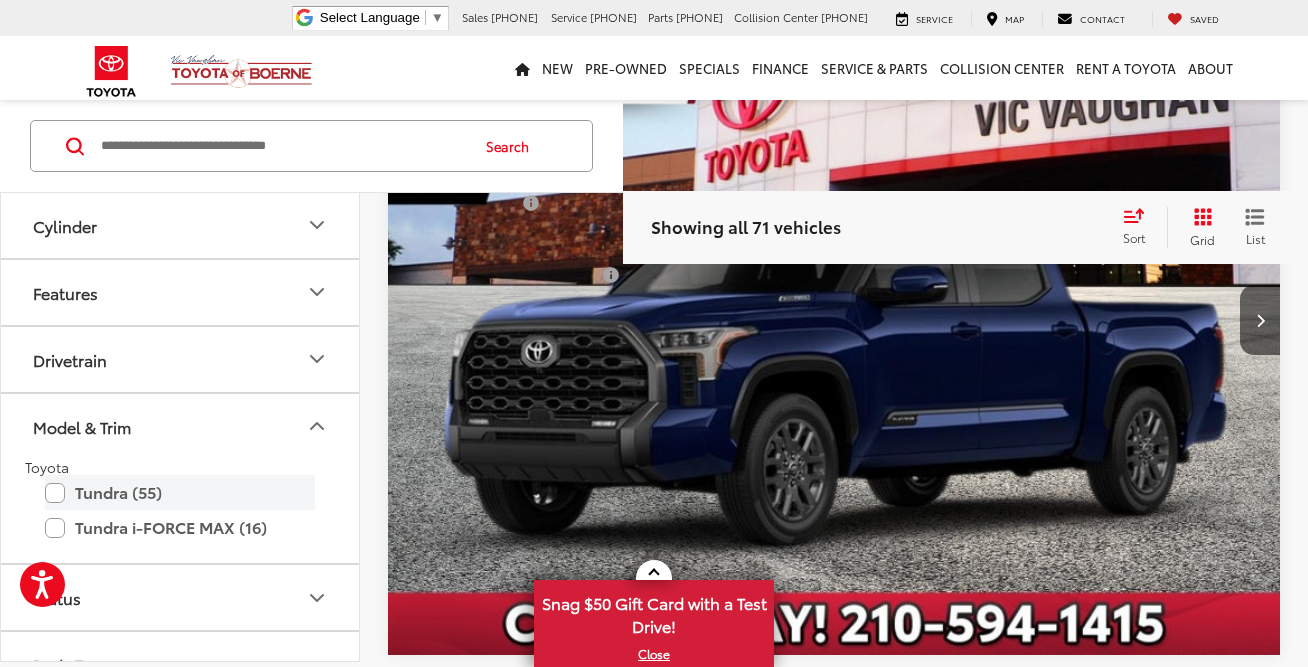 click on "Tundra (55)" at bounding box center [180, 493] 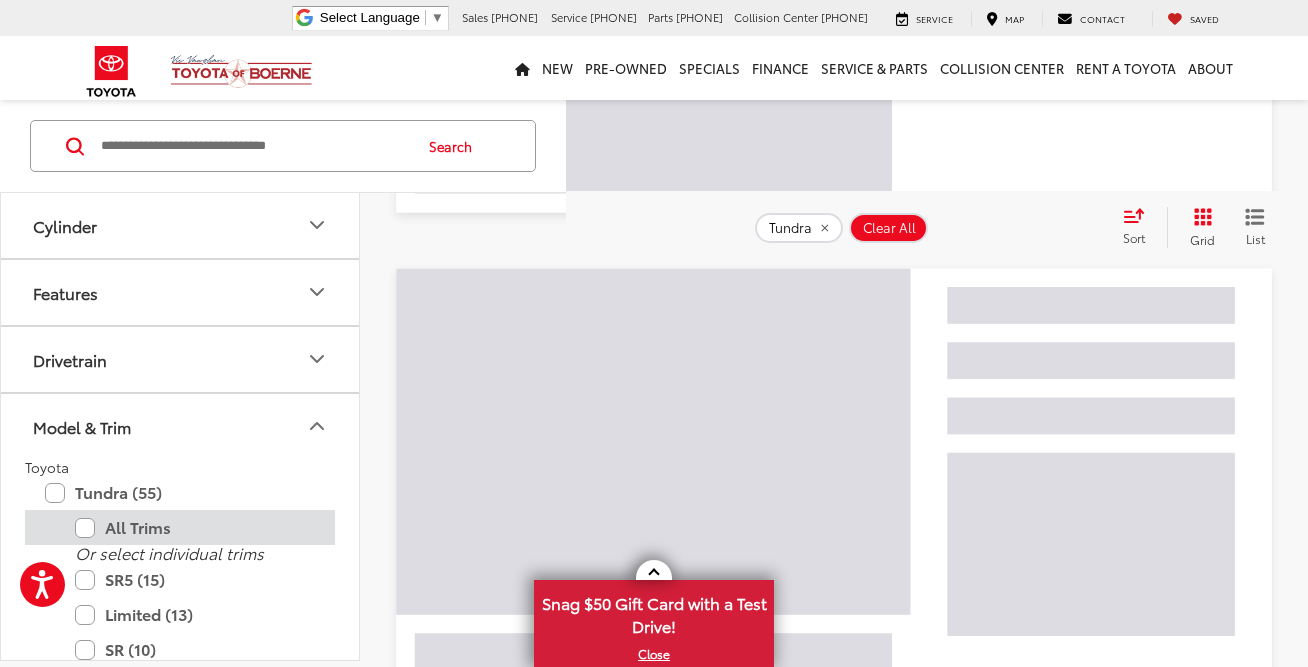 scroll, scrollTop: 200, scrollLeft: 0, axis: vertical 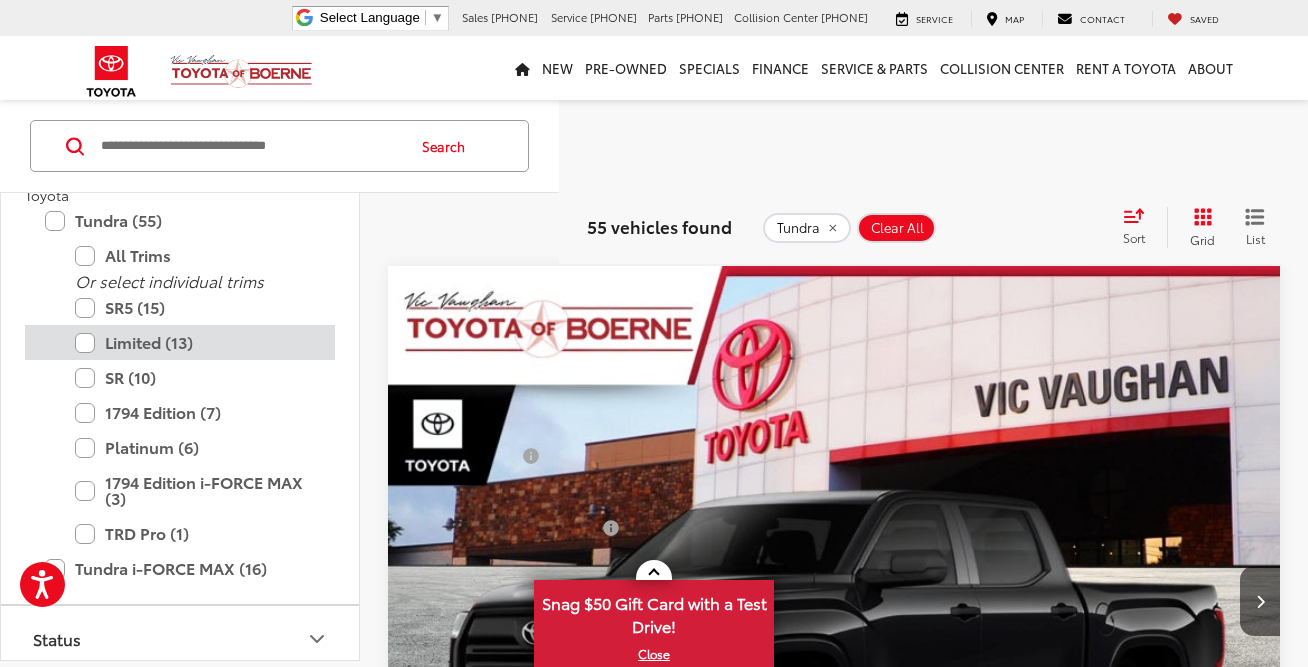 click on "Limited (13)" at bounding box center [195, 343] 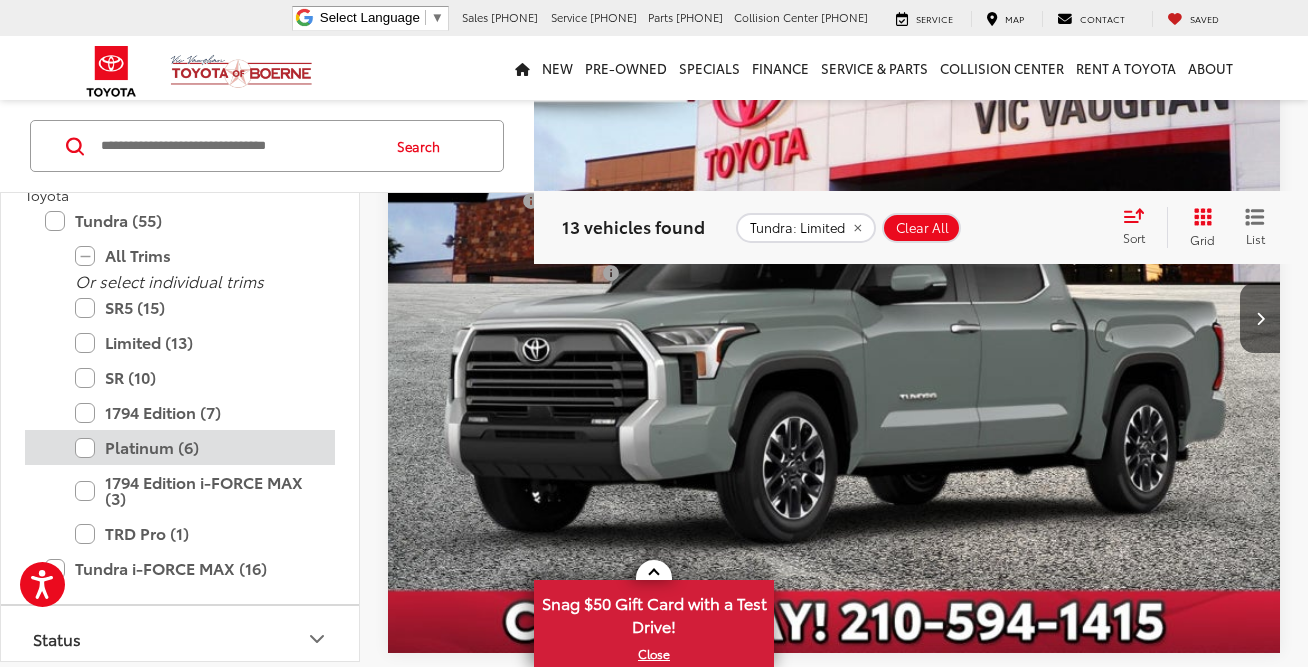 click on "Platinum (6)" at bounding box center (195, 448) 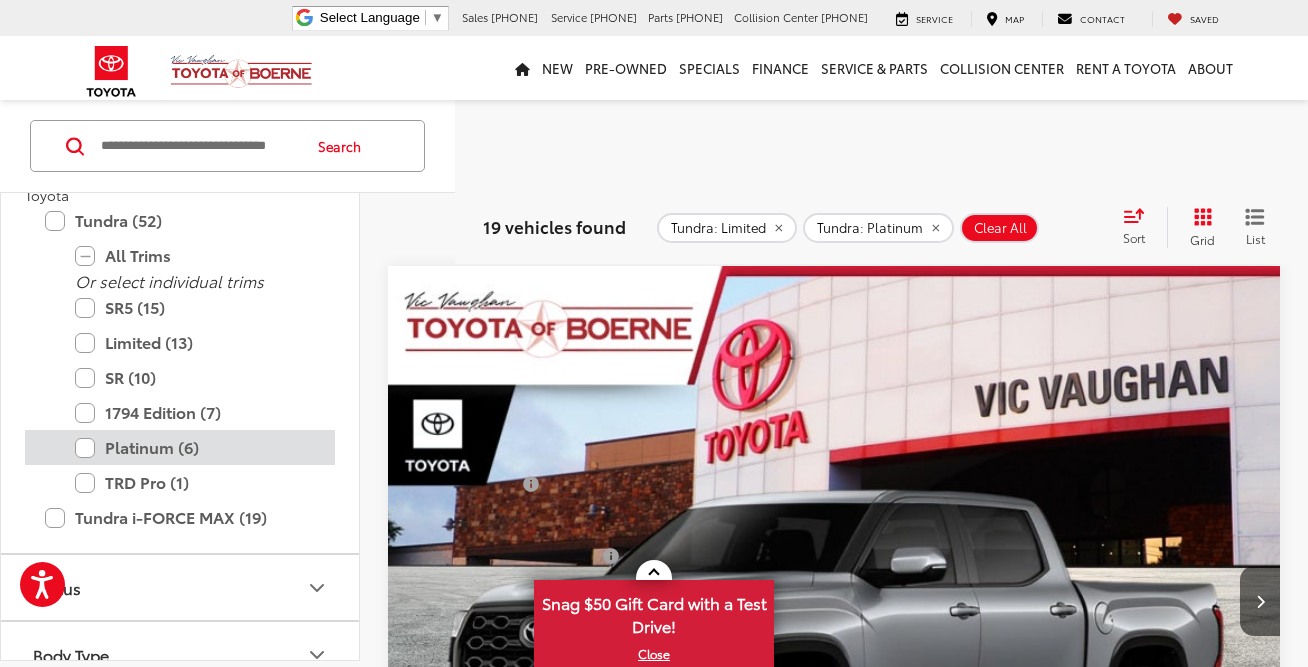 scroll, scrollTop: 0, scrollLeft: 0, axis: both 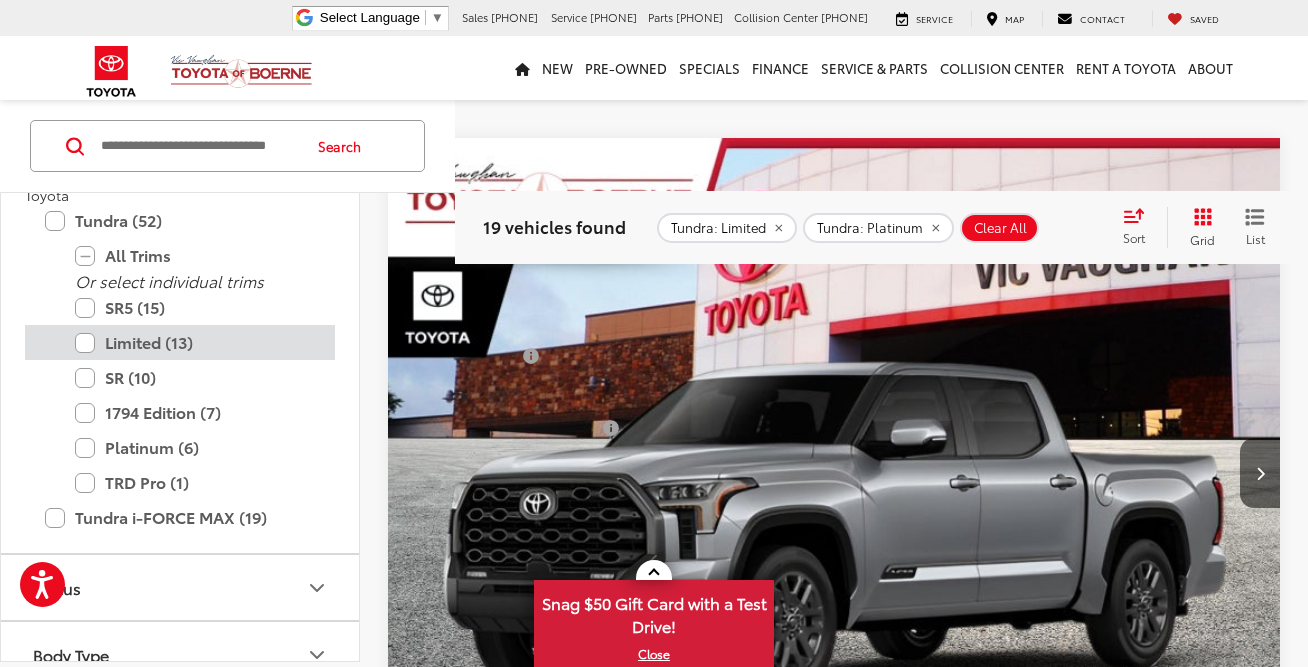 click on "Limited (13)" at bounding box center (195, 343) 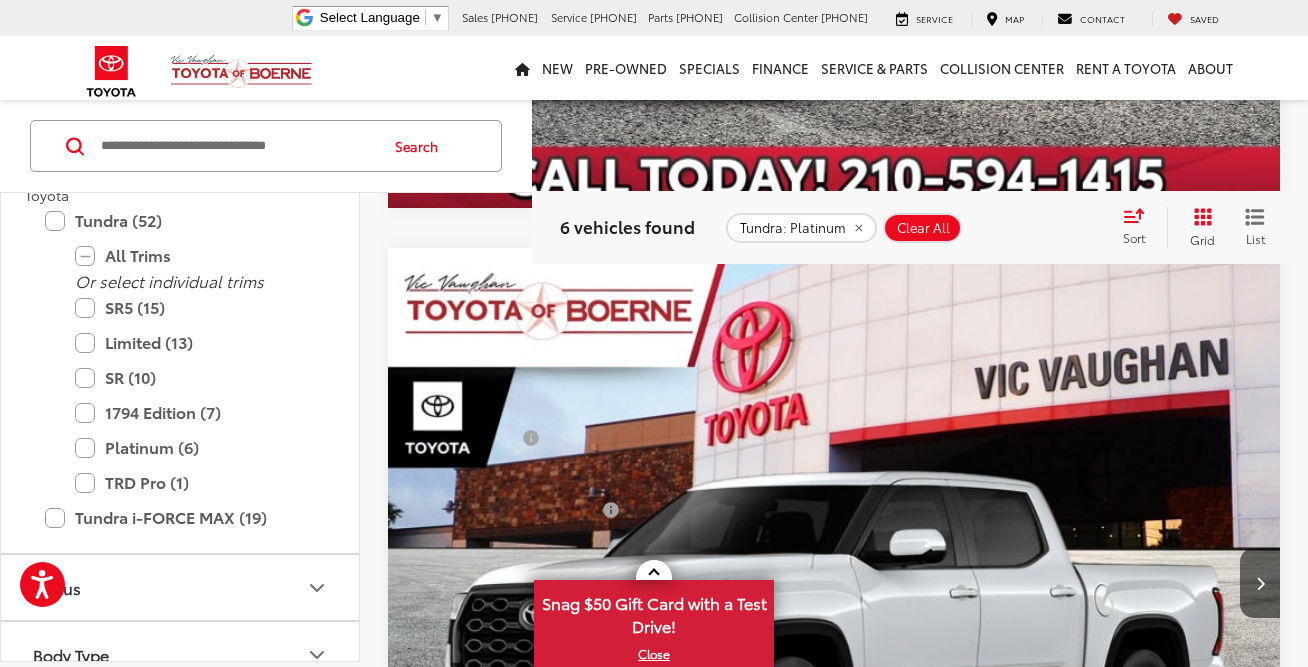 scroll, scrollTop: 3860, scrollLeft: 0, axis: vertical 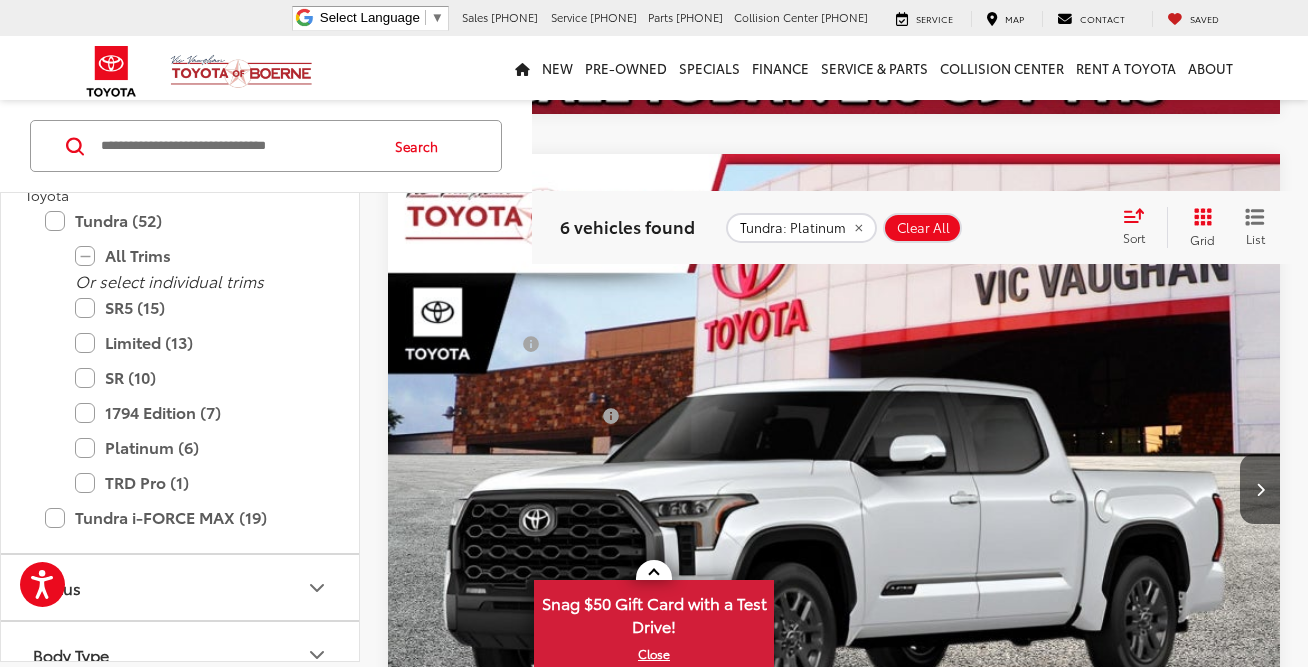 click at bounding box center (834, 489) 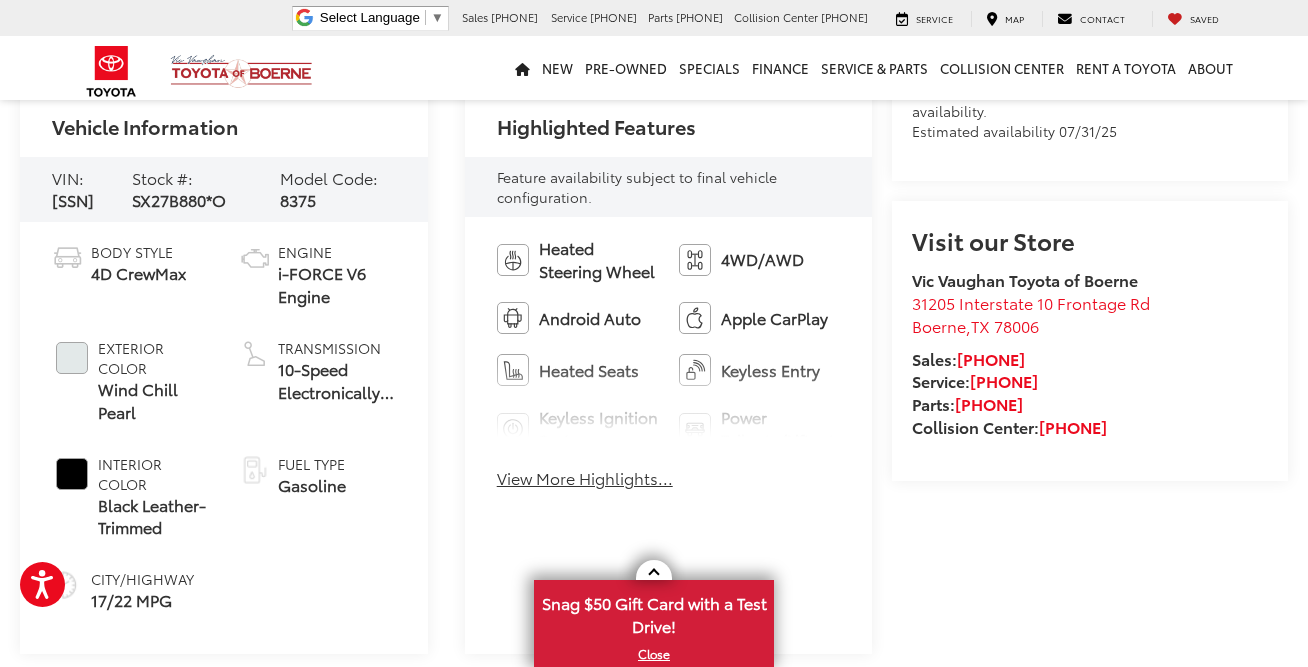 scroll, scrollTop: 689, scrollLeft: 0, axis: vertical 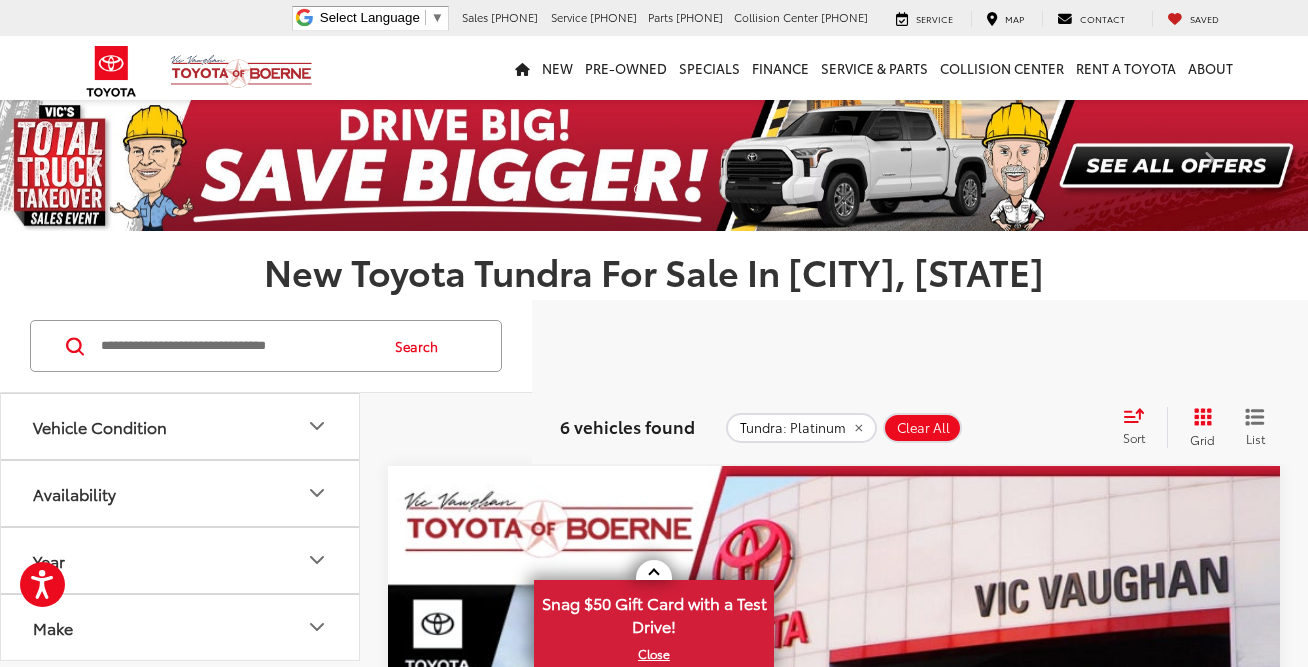 click on "Clear All" at bounding box center [923, 428] 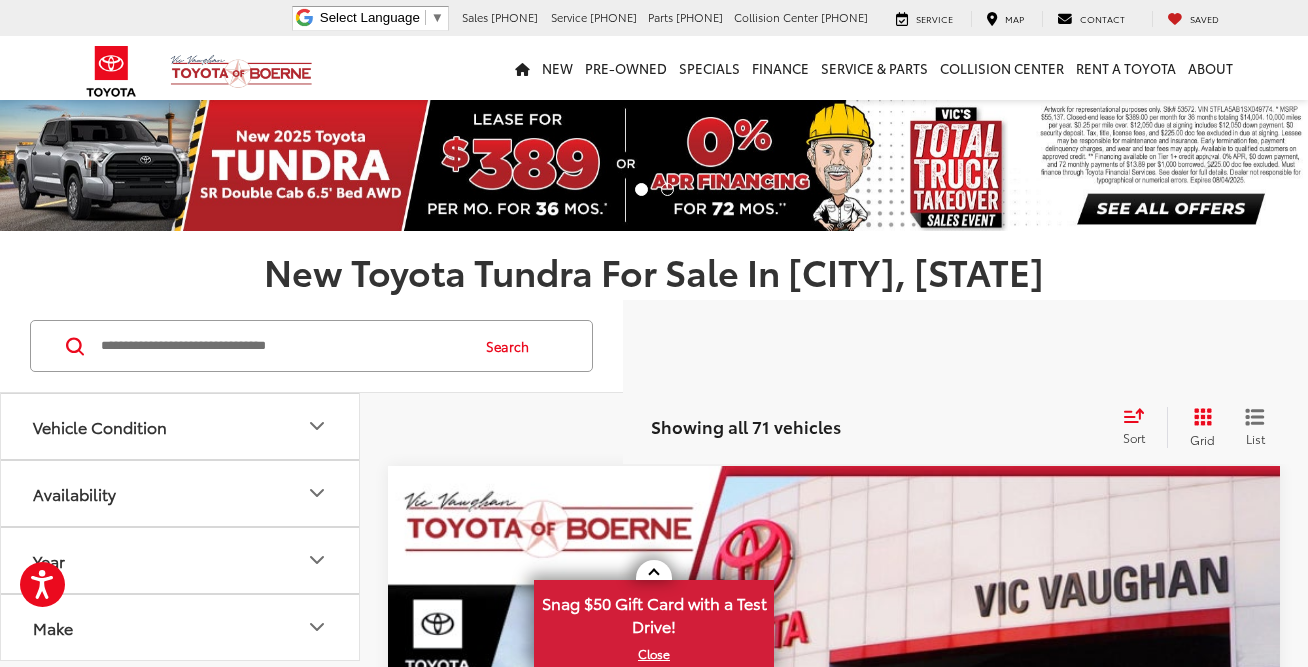 scroll, scrollTop: 0, scrollLeft: 0, axis: both 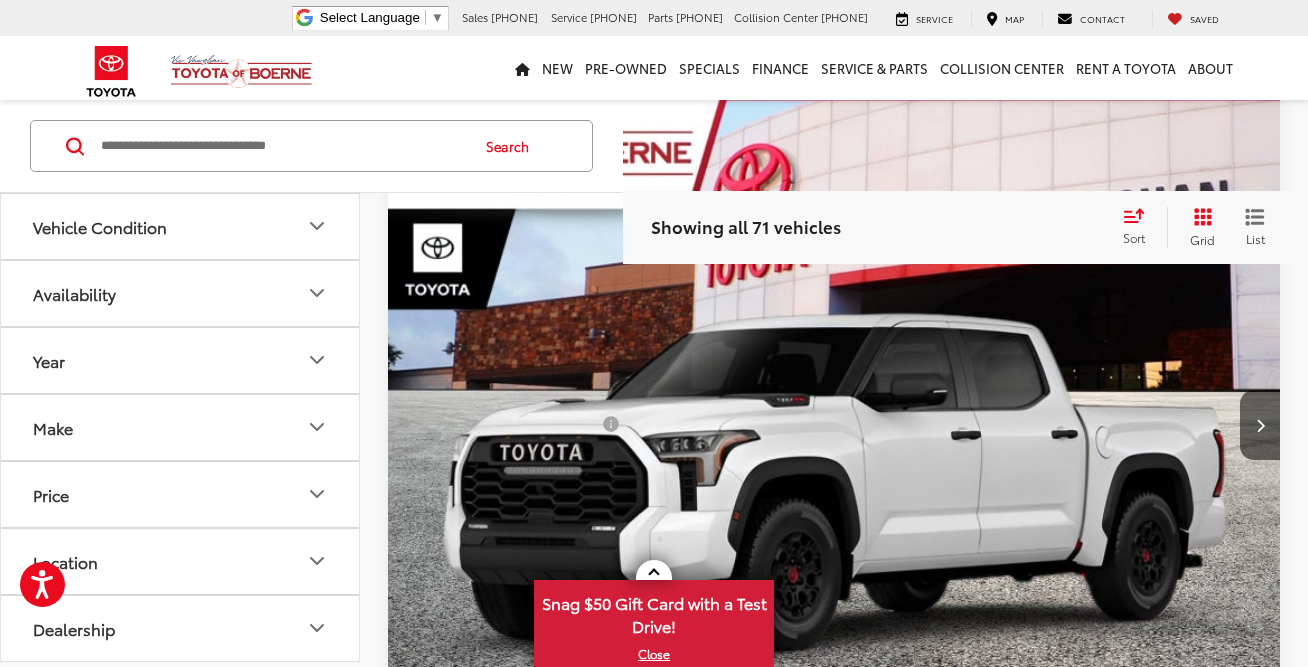 click 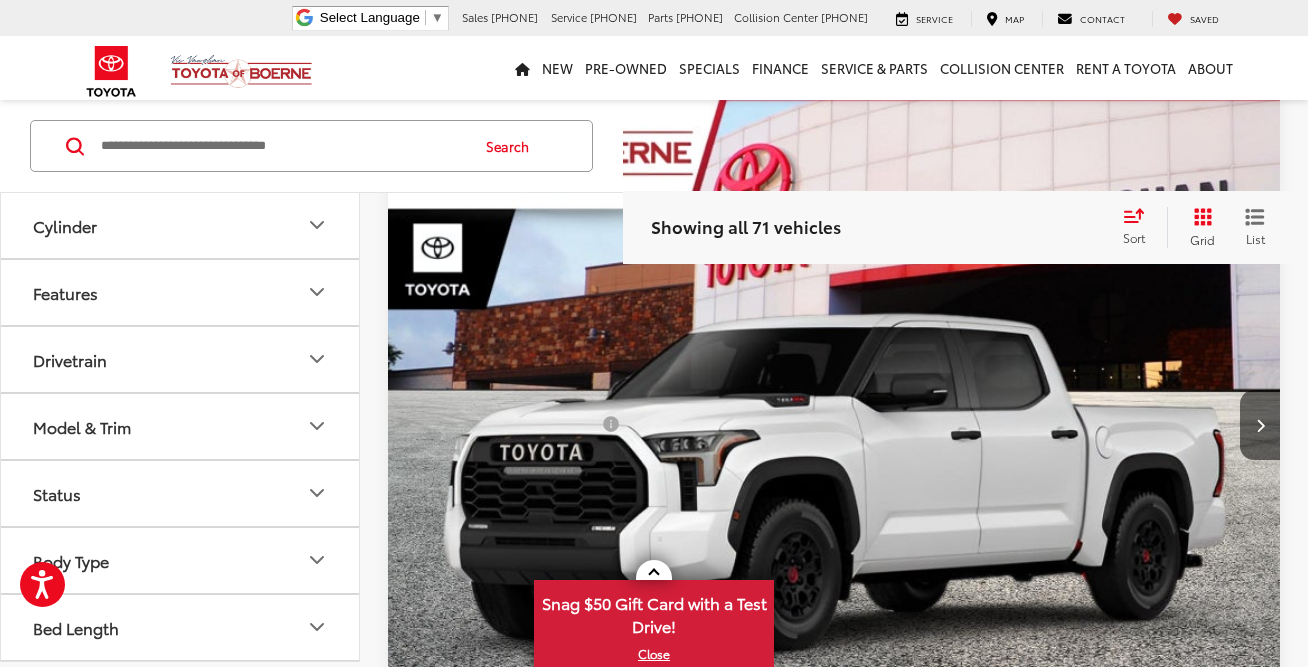 scroll, scrollTop: 844, scrollLeft: 0, axis: vertical 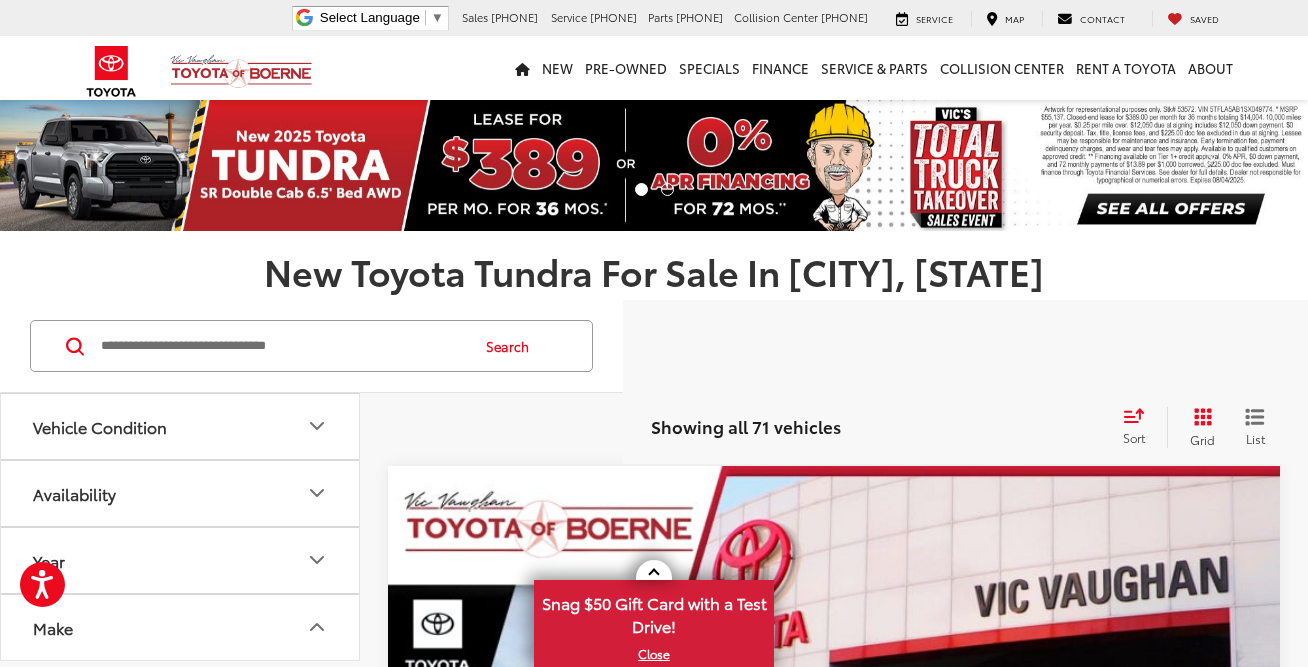 click at bounding box center (283, 346) 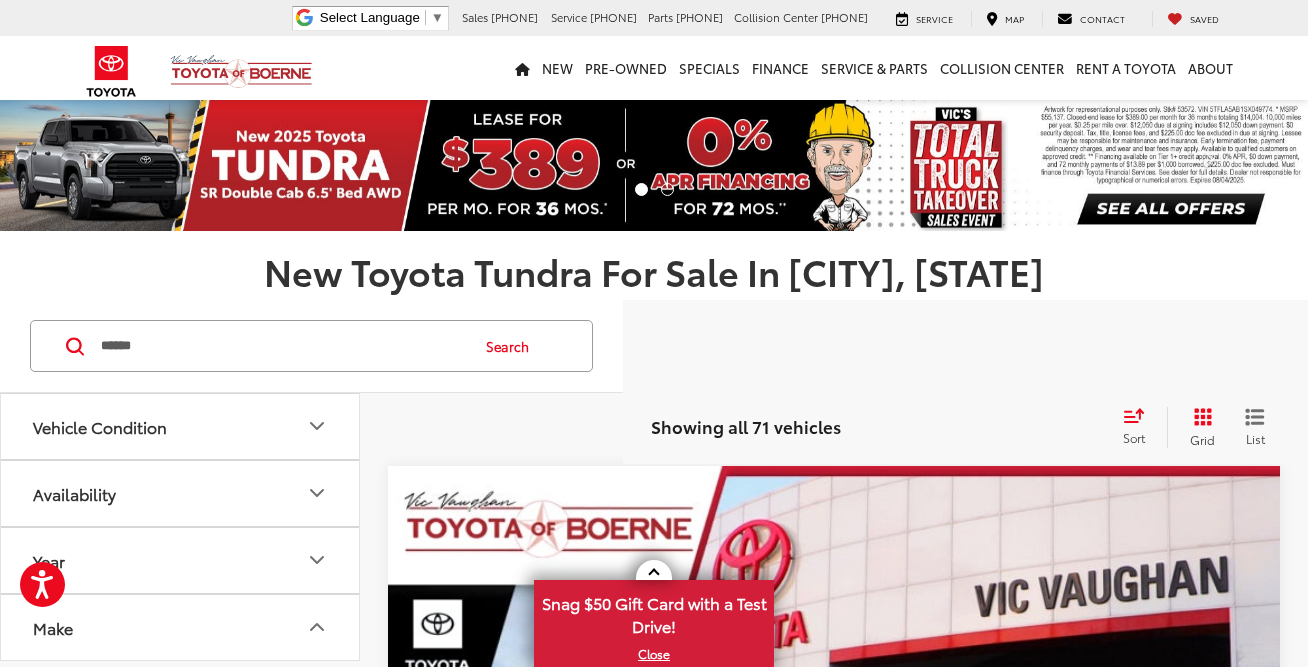 type on "******" 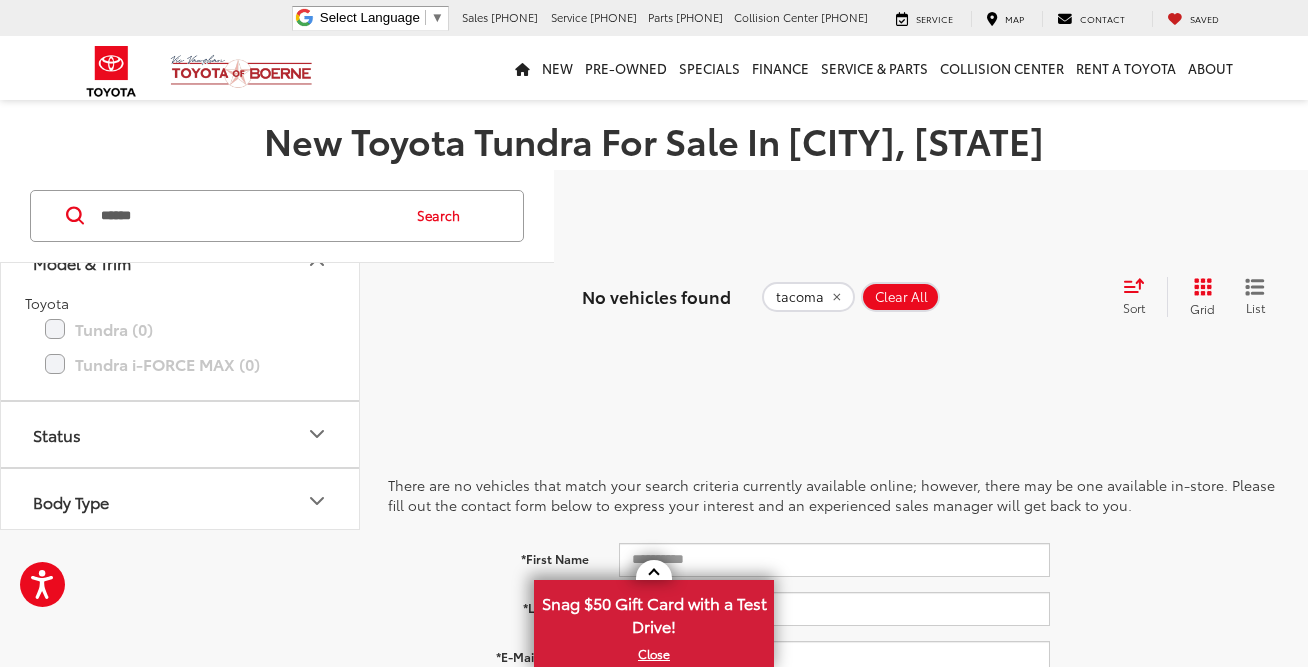 scroll, scrollTop: 796, scrollLeft: 0, axis: vertical 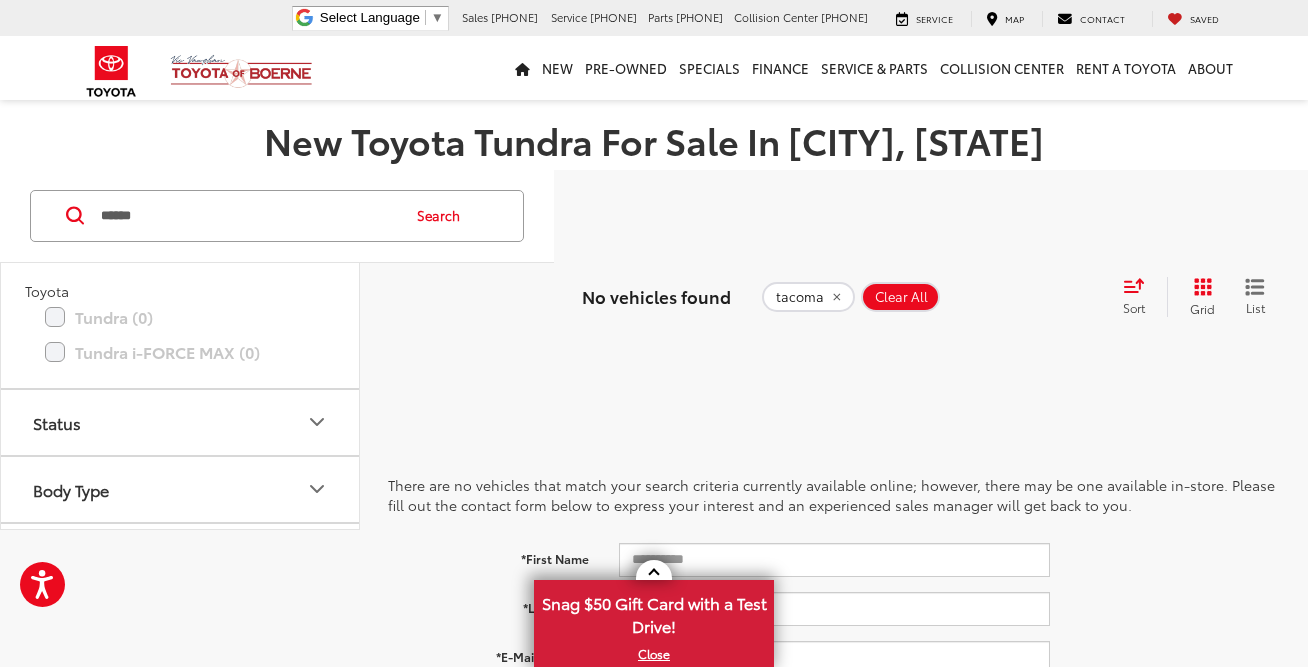 click 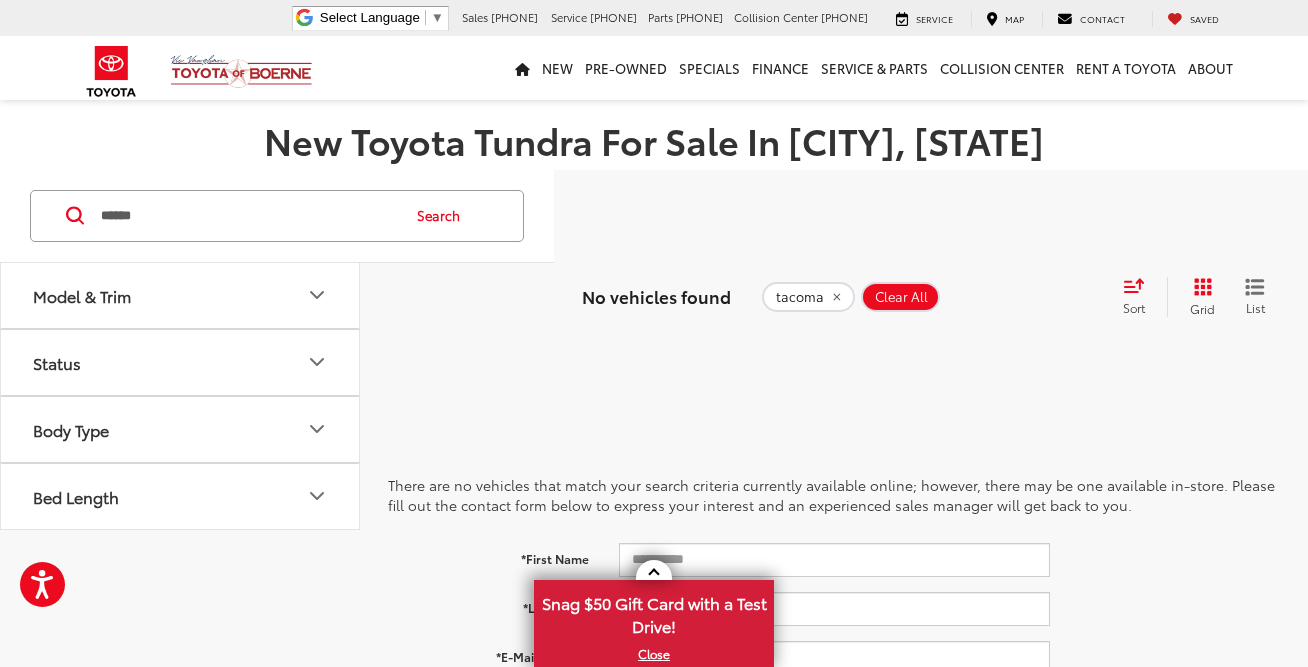 click 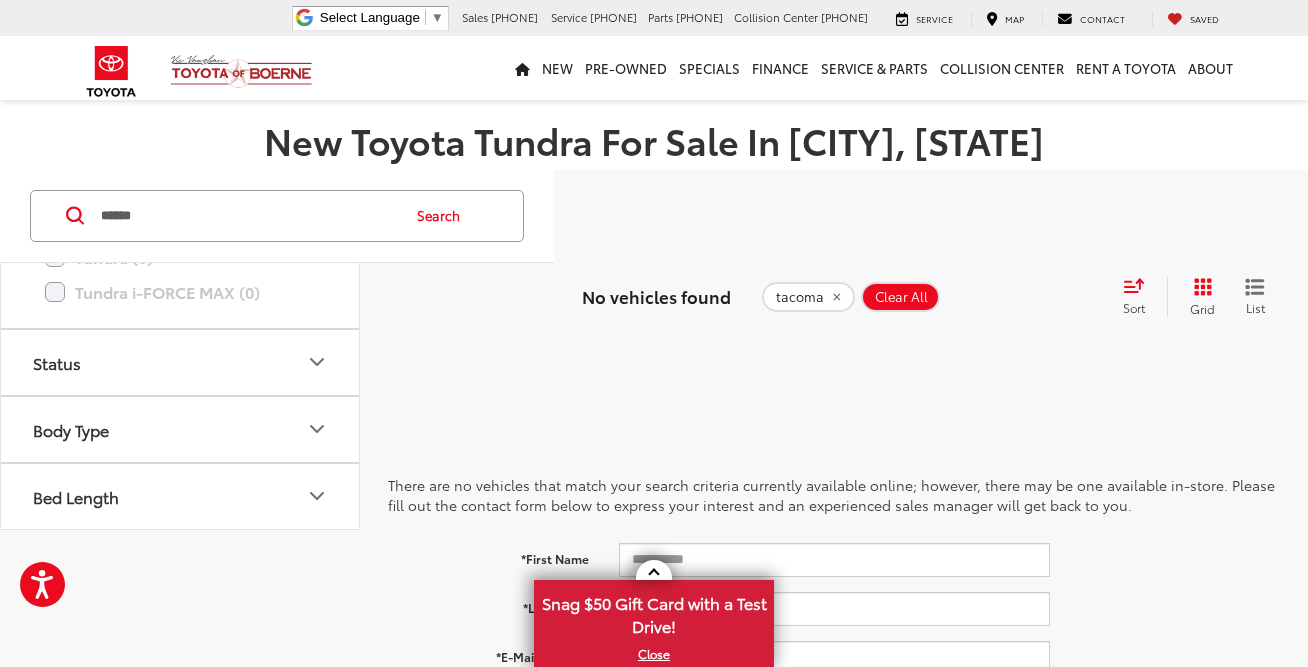 scroll, scrollTop: 990, scrollLeft: 0, axis: vertical 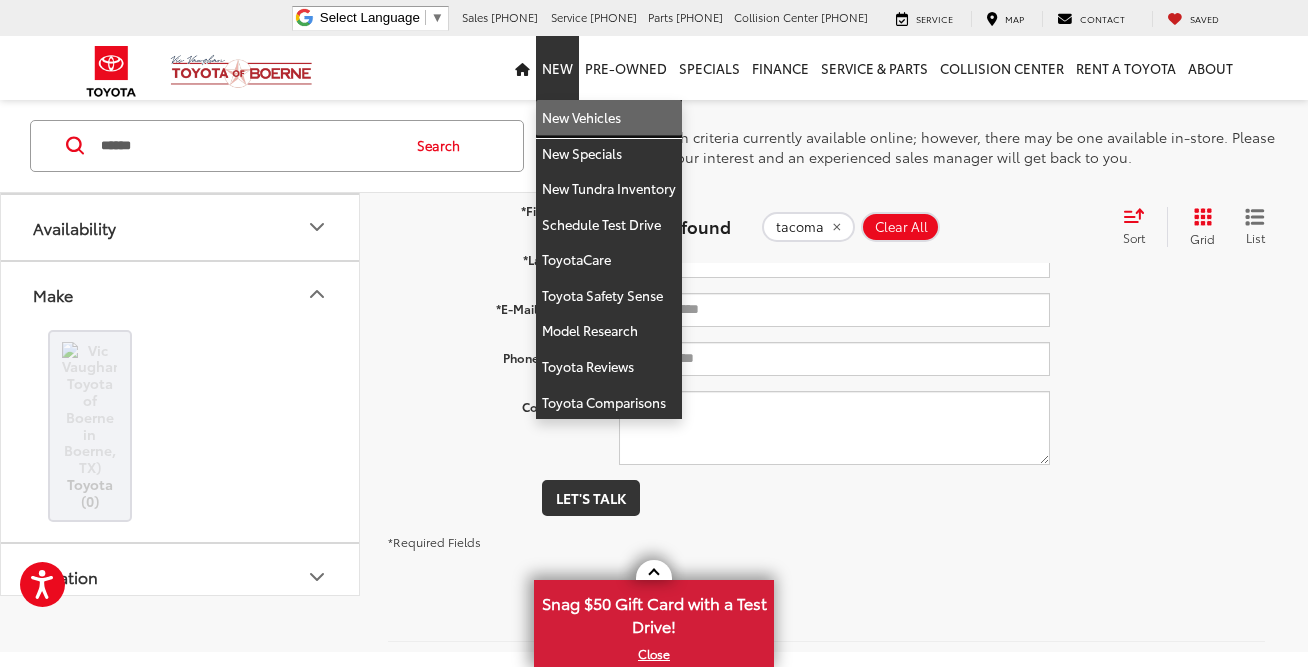 click on "New Vehicles" at bounding box center (609, 118) 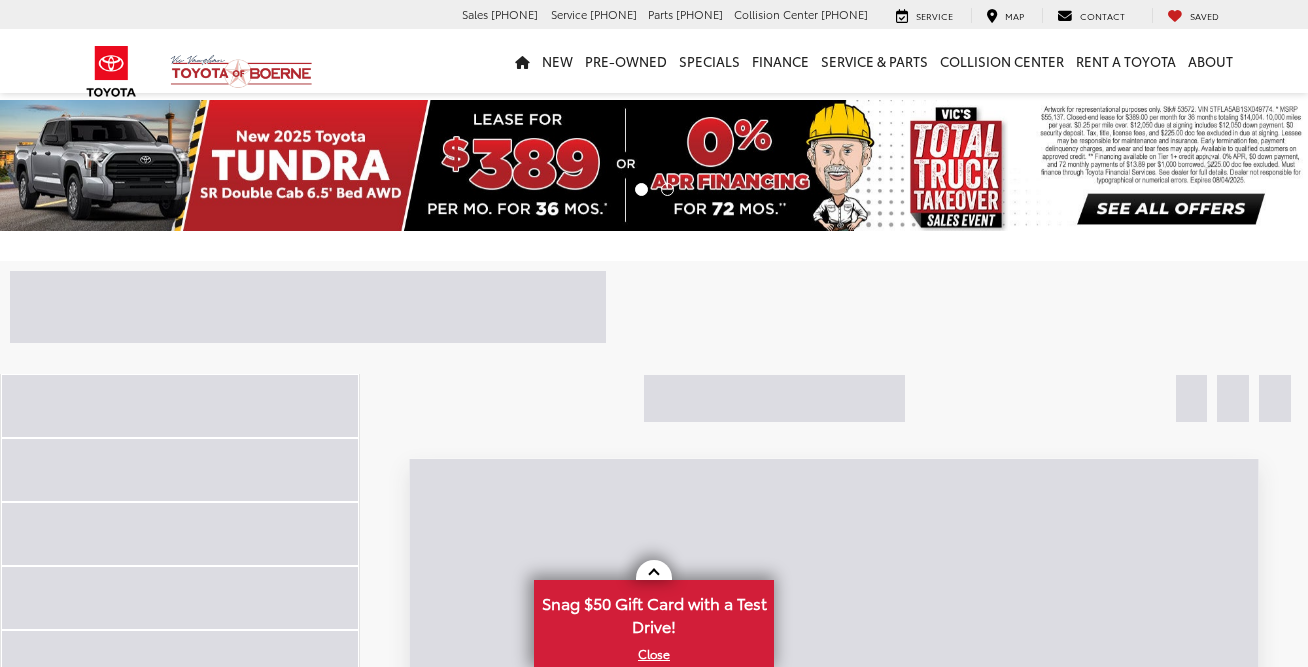 scroll, scrollTop: 0, scrollLeft: 0, axis: both 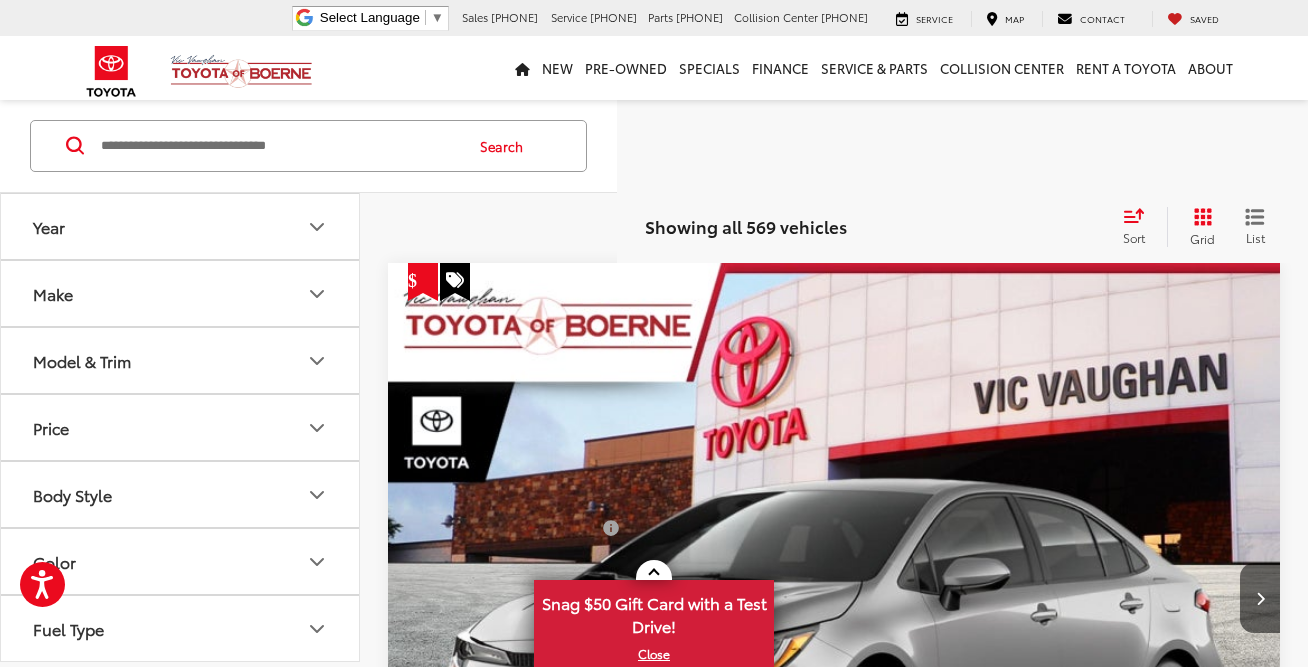 click 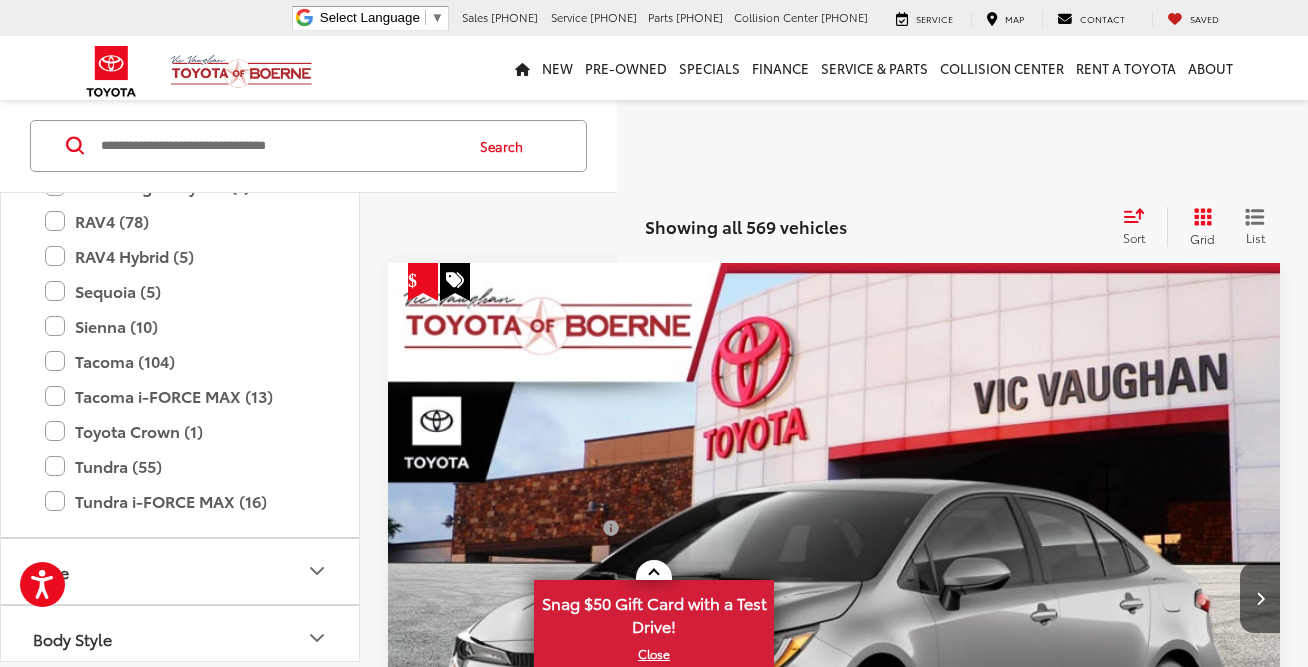 scroll, scrollTop: 872, scrollLeft: 0, axis: vertical 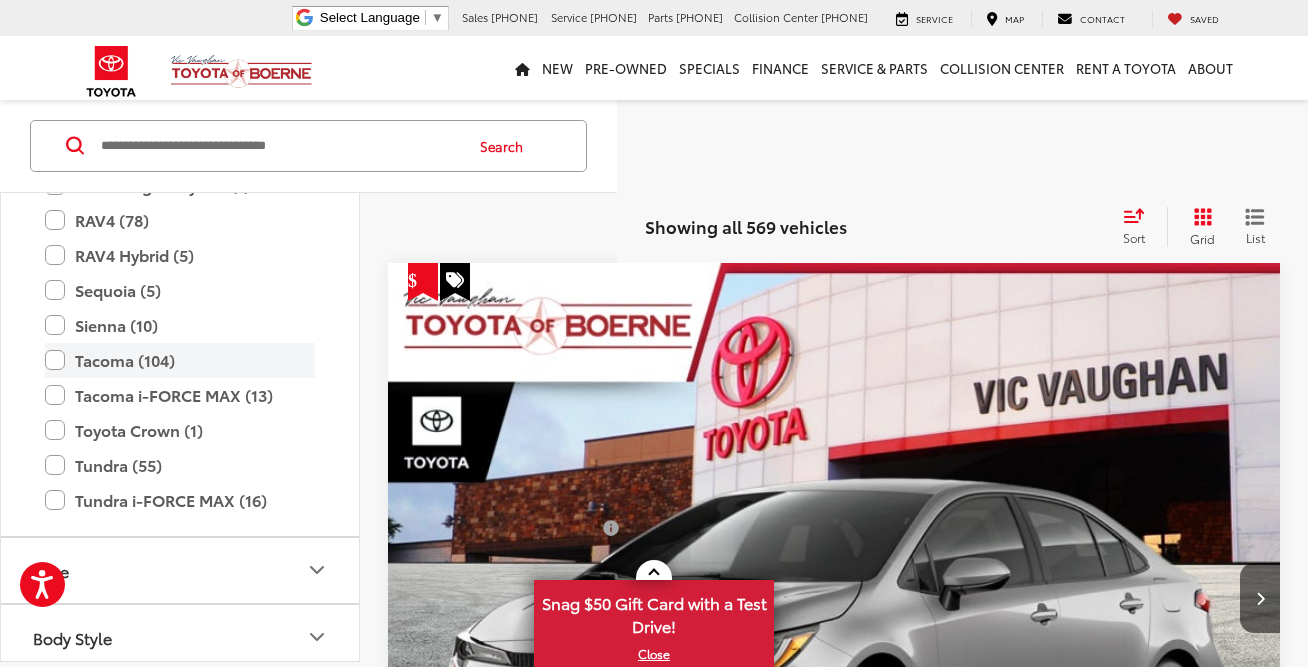 click on "Tacoma (104)" at bounding box center (180, 360) 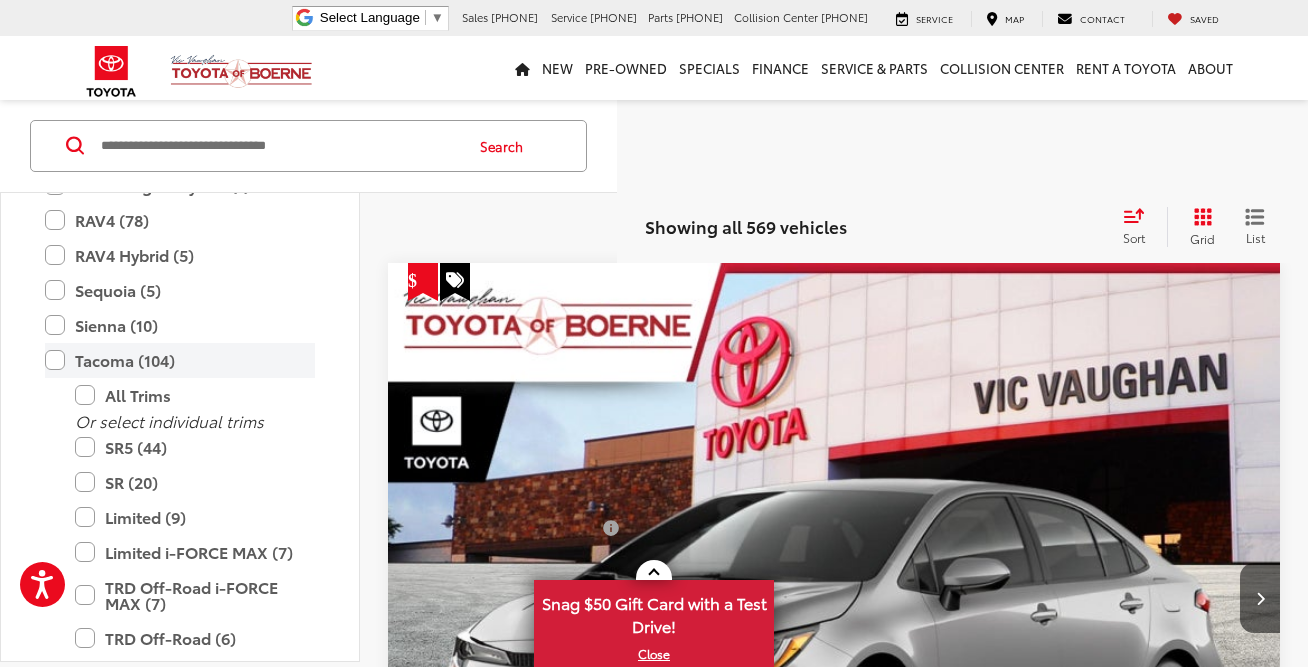 scroll, scrollTop: 161, scrollLeft: 0, axis: vertical 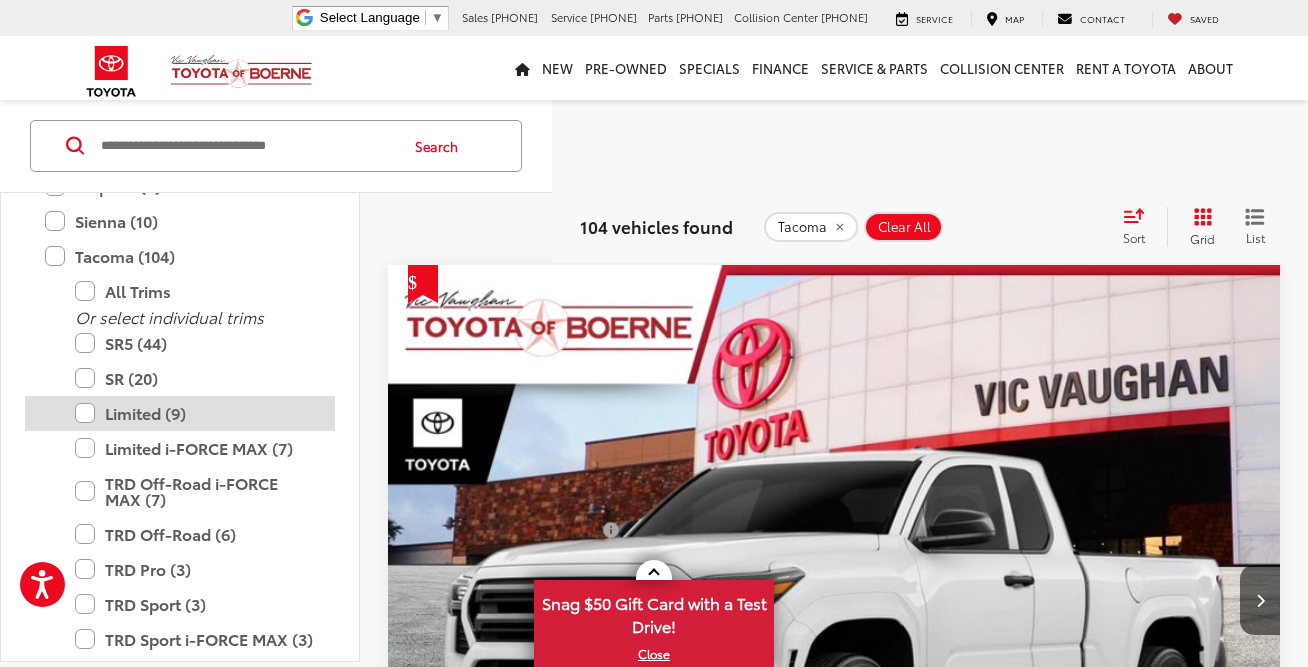 click on "Limited (9)" at bounding box center [195, 413] 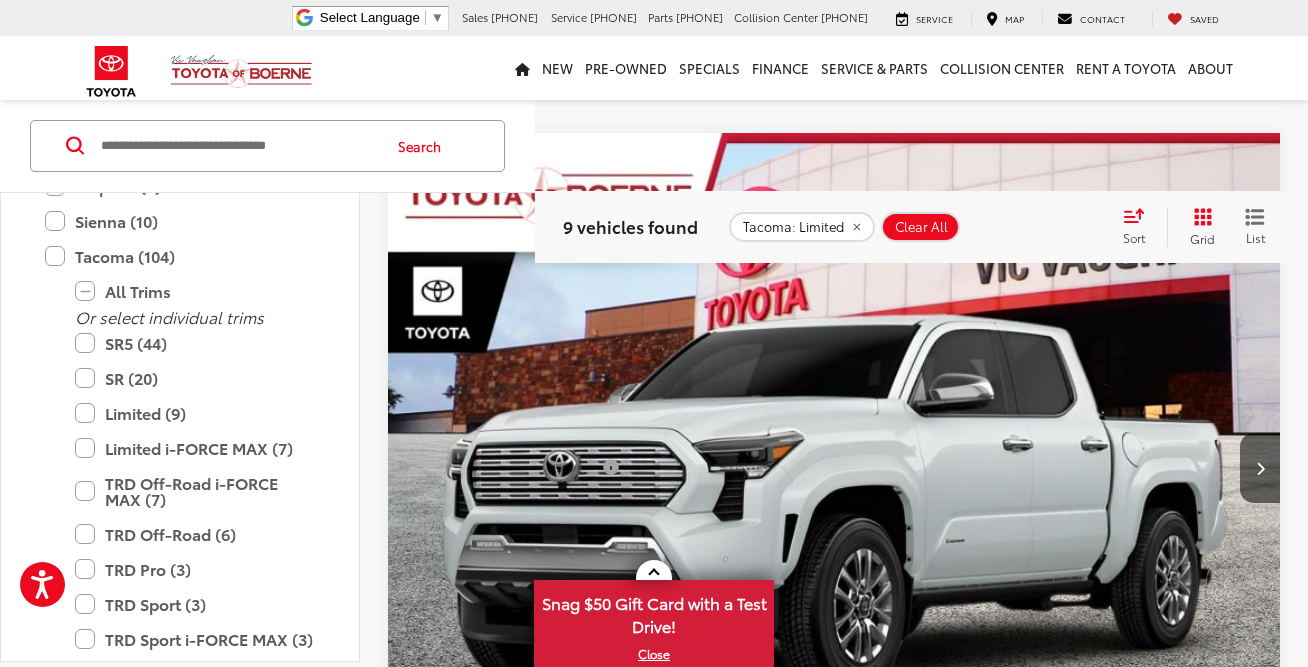 click at bounding box center [834, 468] 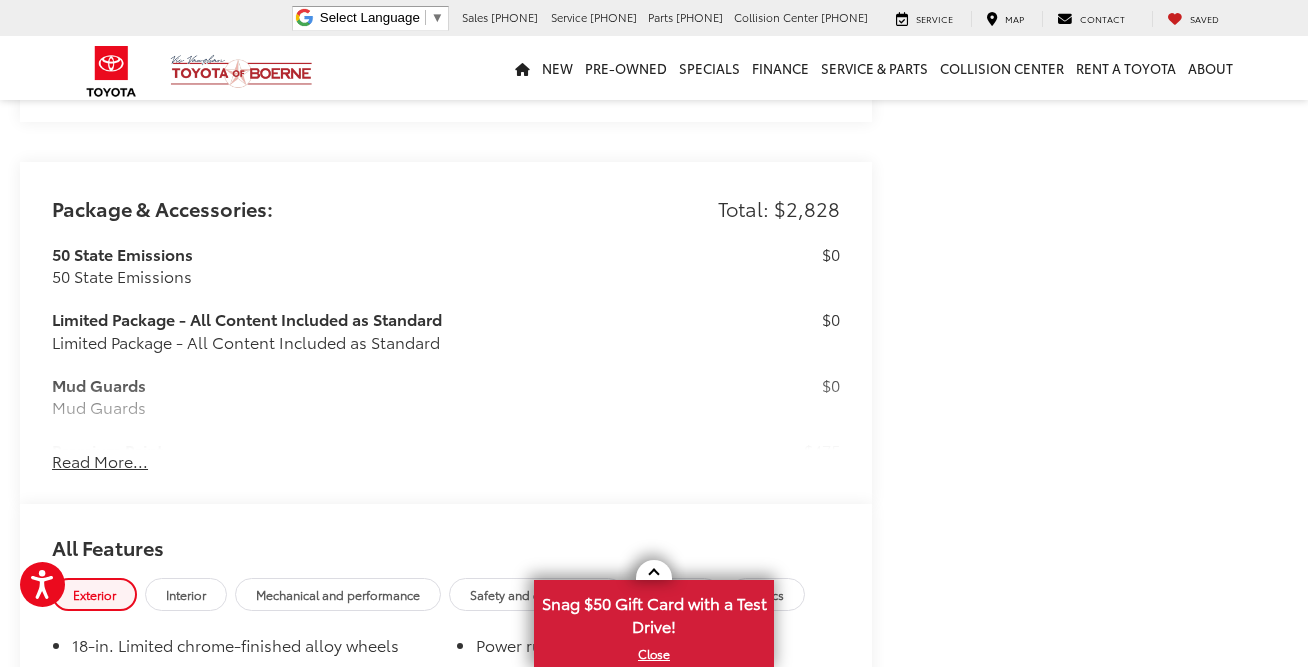 scroll, scrollTop: 1636, scrollLeft: 0, axis: vertical 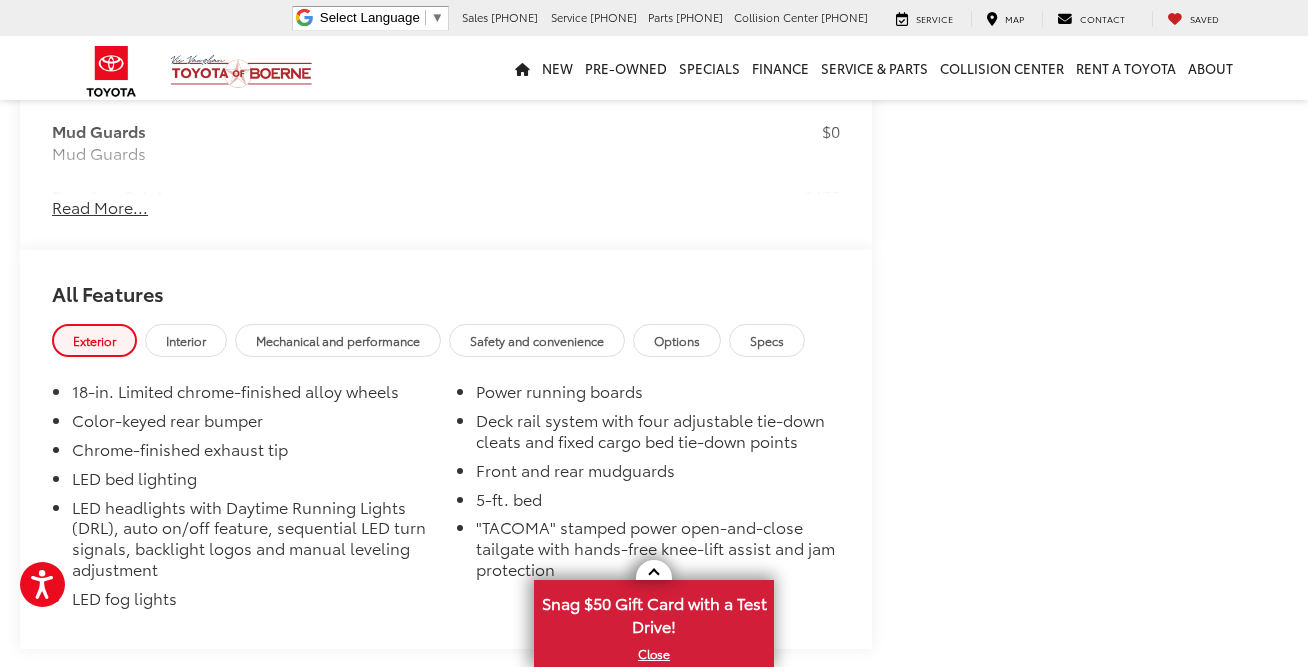 click on "Read More..." at bounding box center [100, 207] 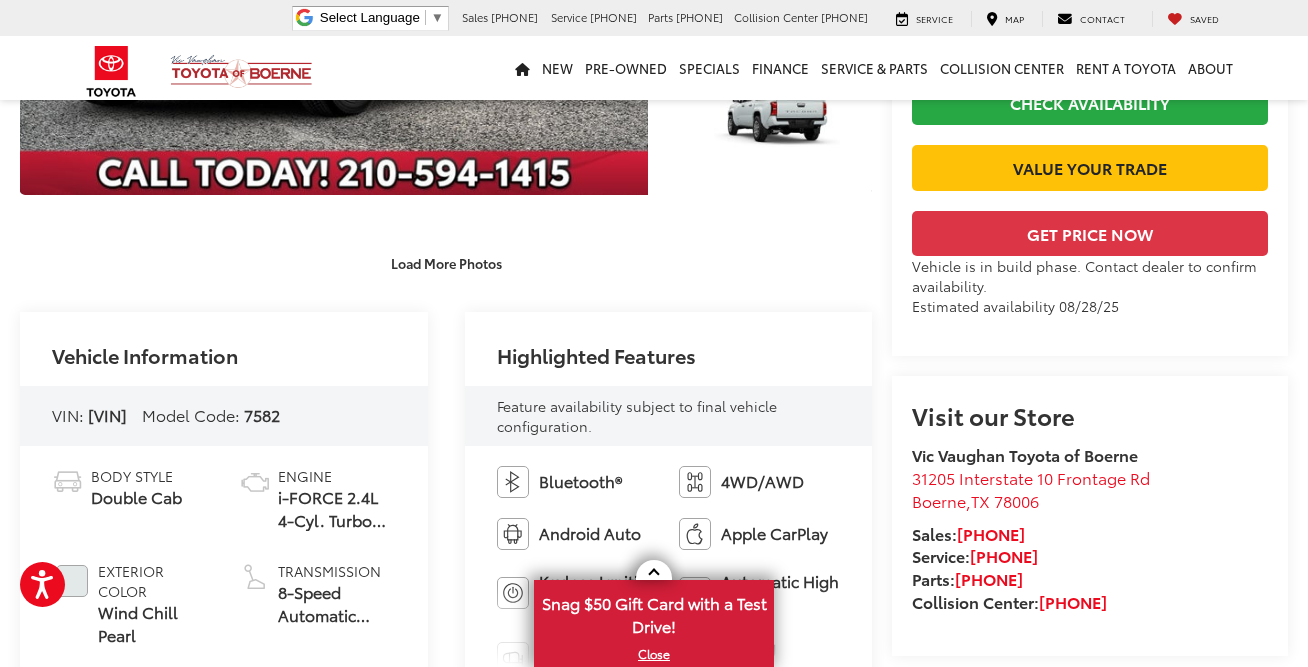 scroll, scrollTop: 700, scrollLeft: 0, axis: vertical 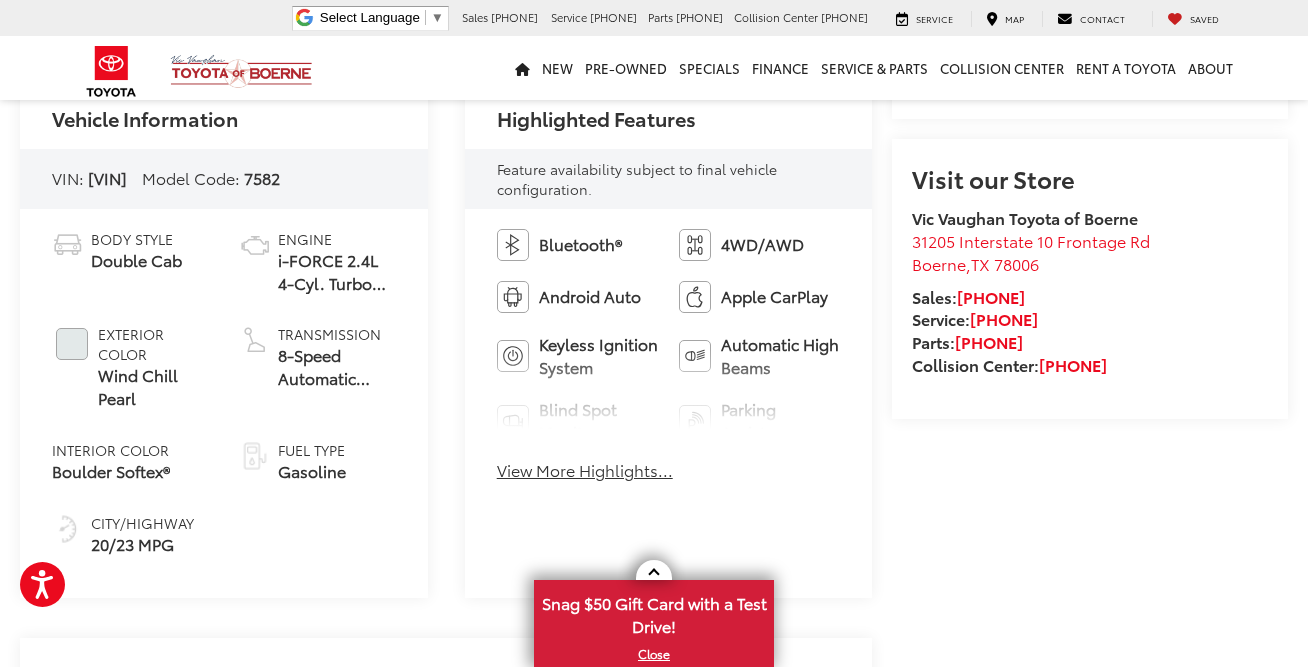 click on "View More Highlights..." at bounding box center (585, 470) 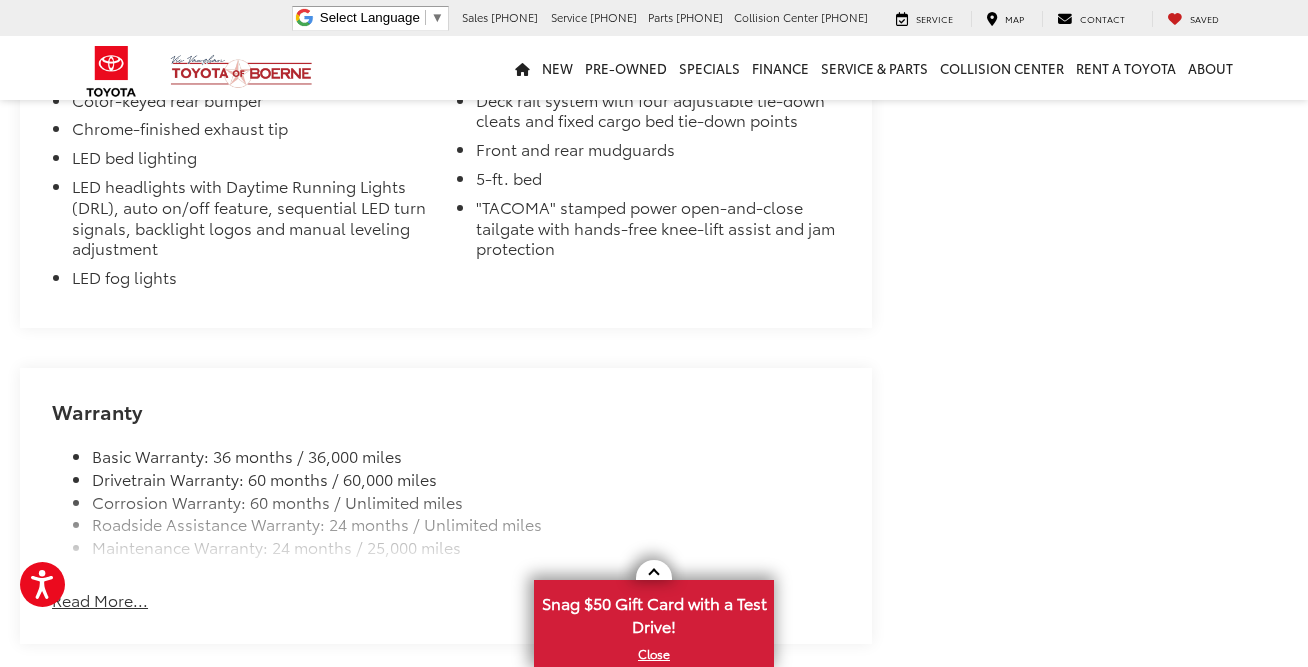 scroll, scrollTop: 3056, scrollLeft: 0, axis: vertical 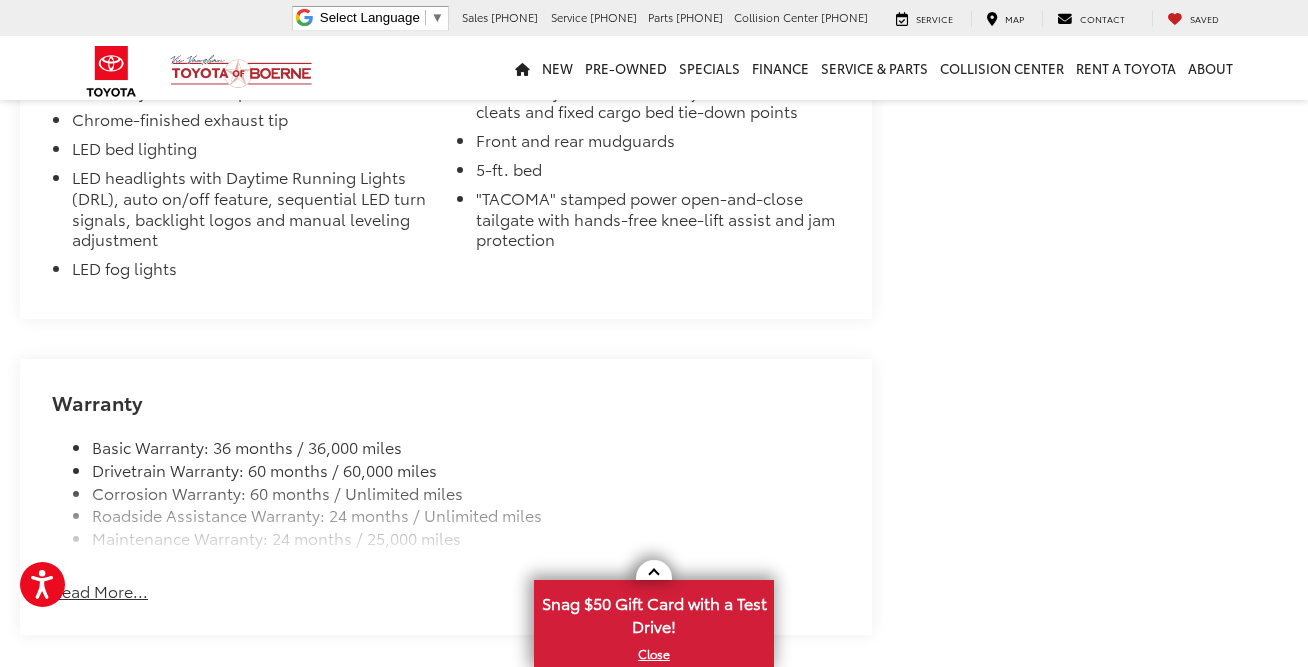 click on "Interior" at bounding box center (186, 11) 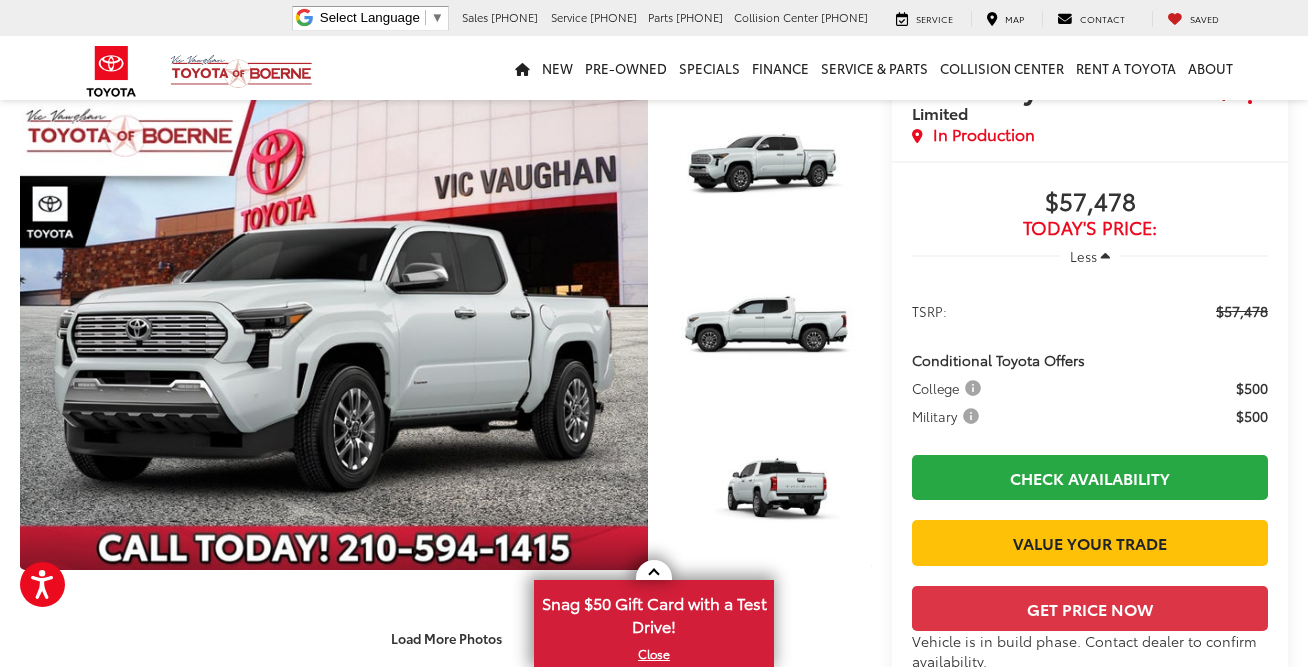 scroll, scrollTop: 8, scrollLeft: 0, axis: vertical 